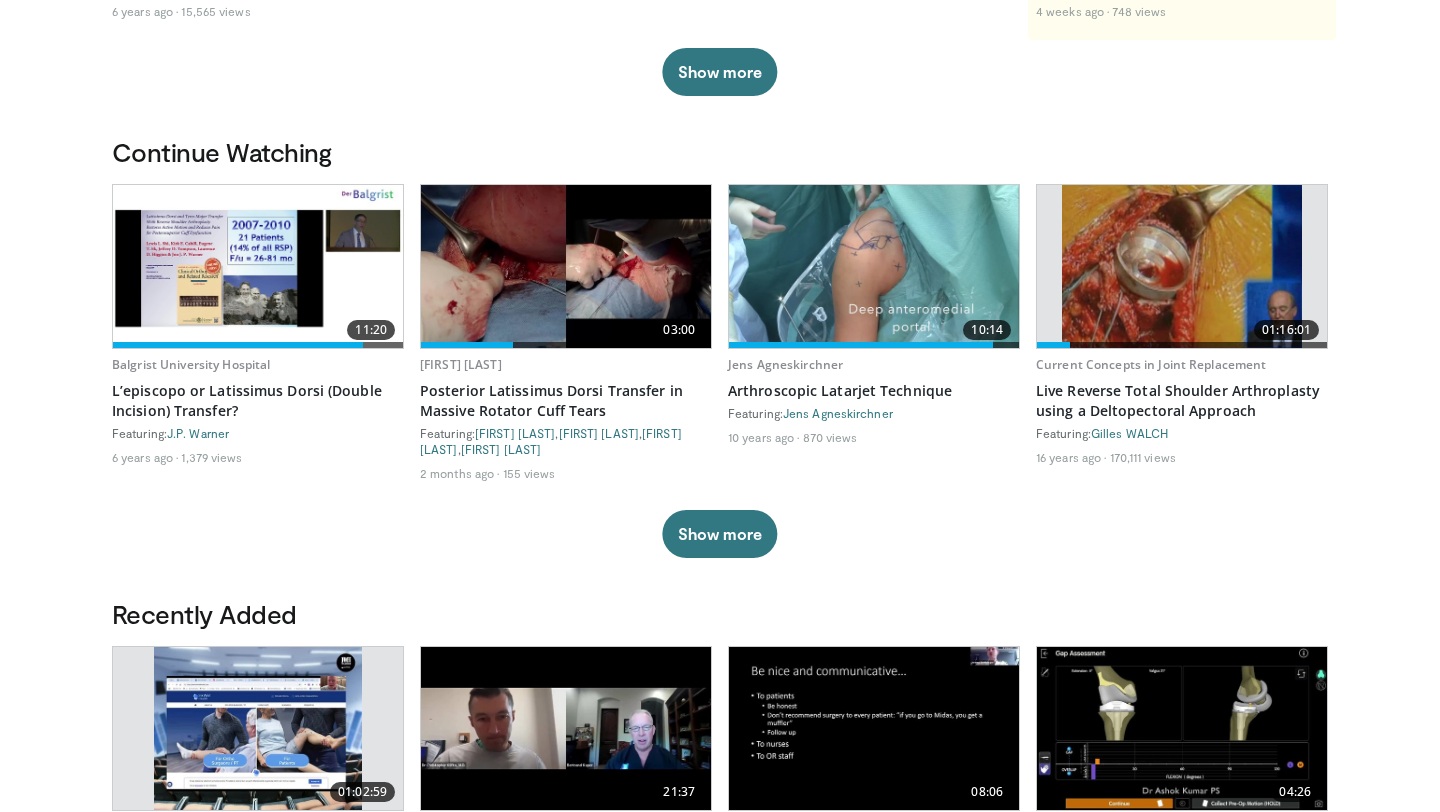 scroll, scrollTop: 522, scrollLeft: 0, axis: vertical 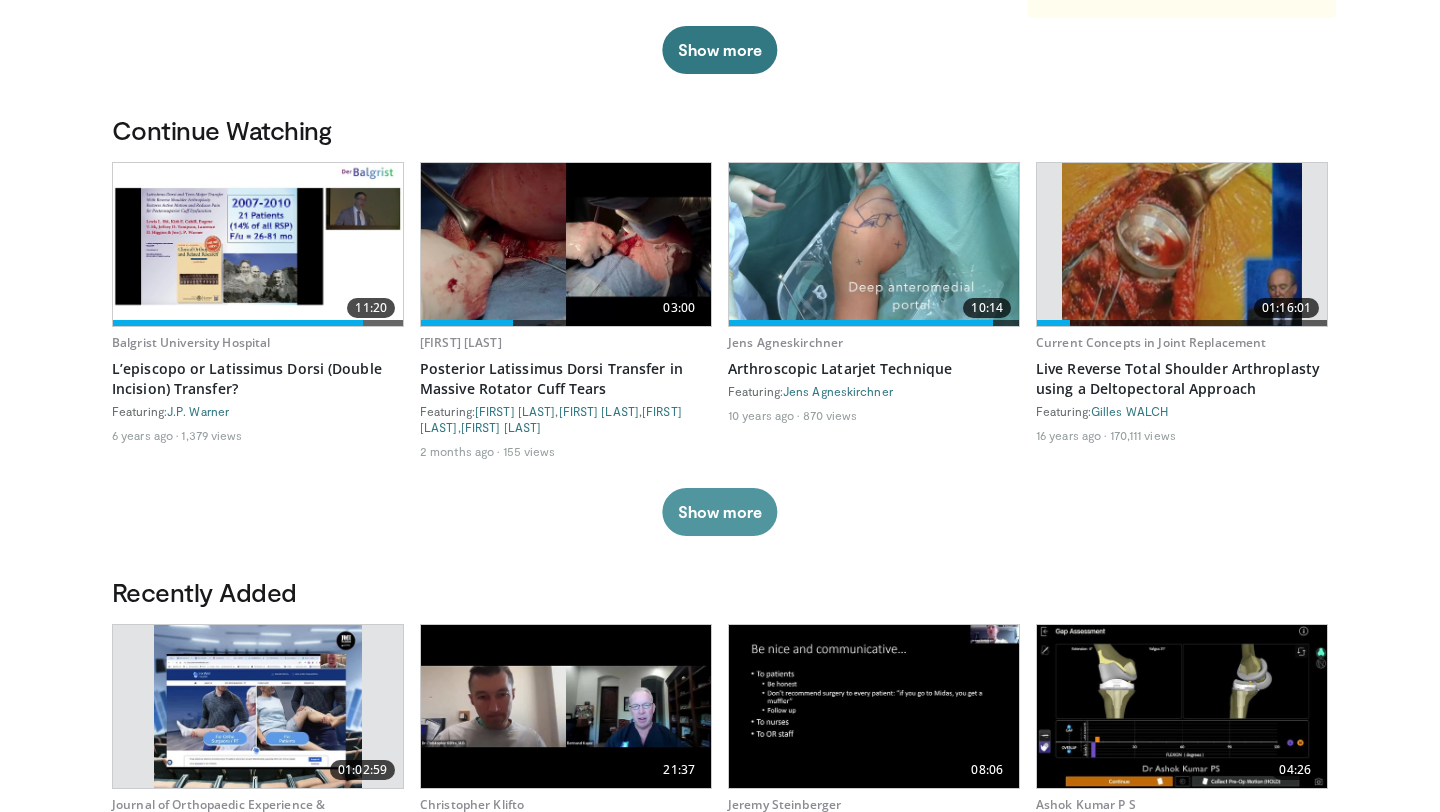 click on "Show more" at bounding box center [719, 512] 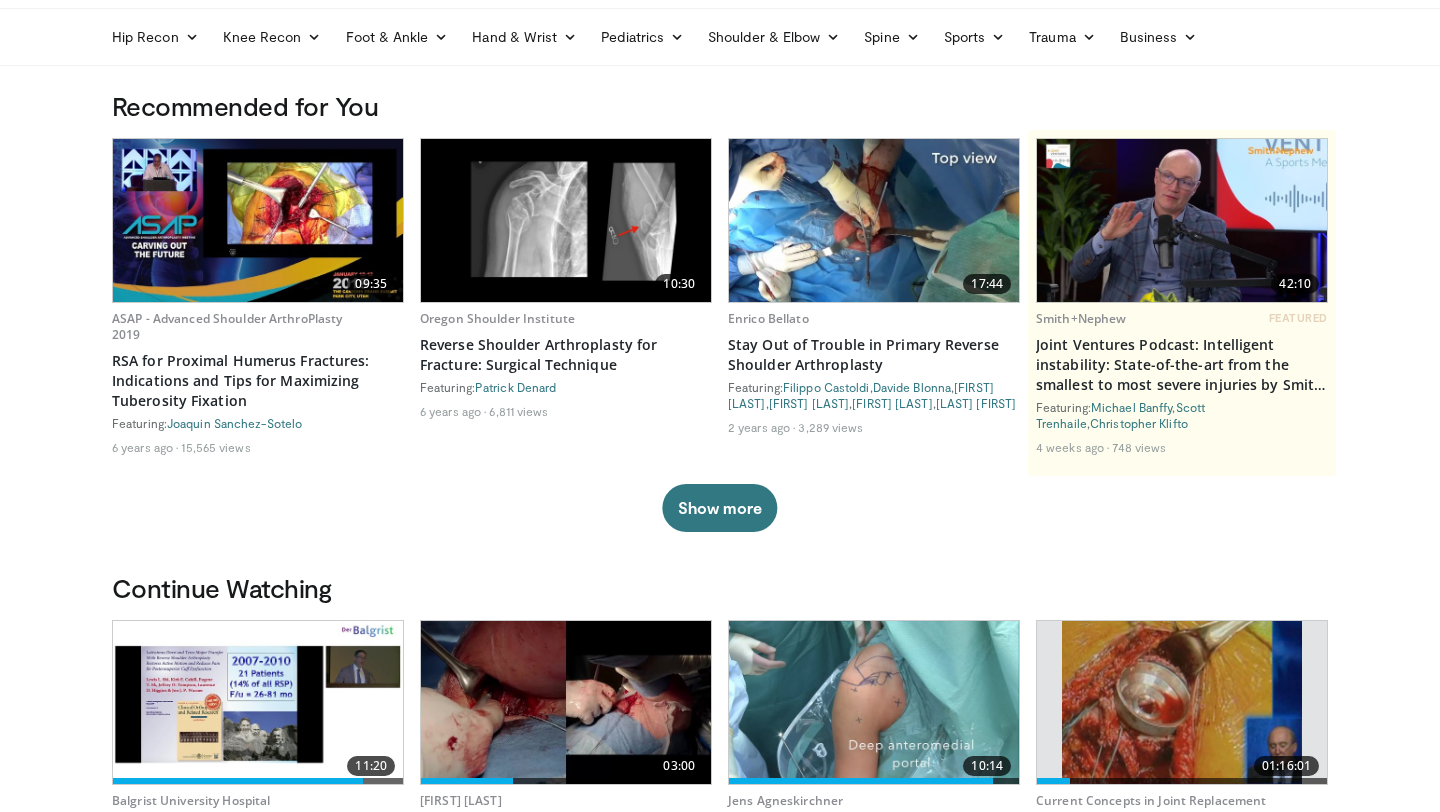 scroll, scrollTop: 0, scrollLeft: 0, axis: both 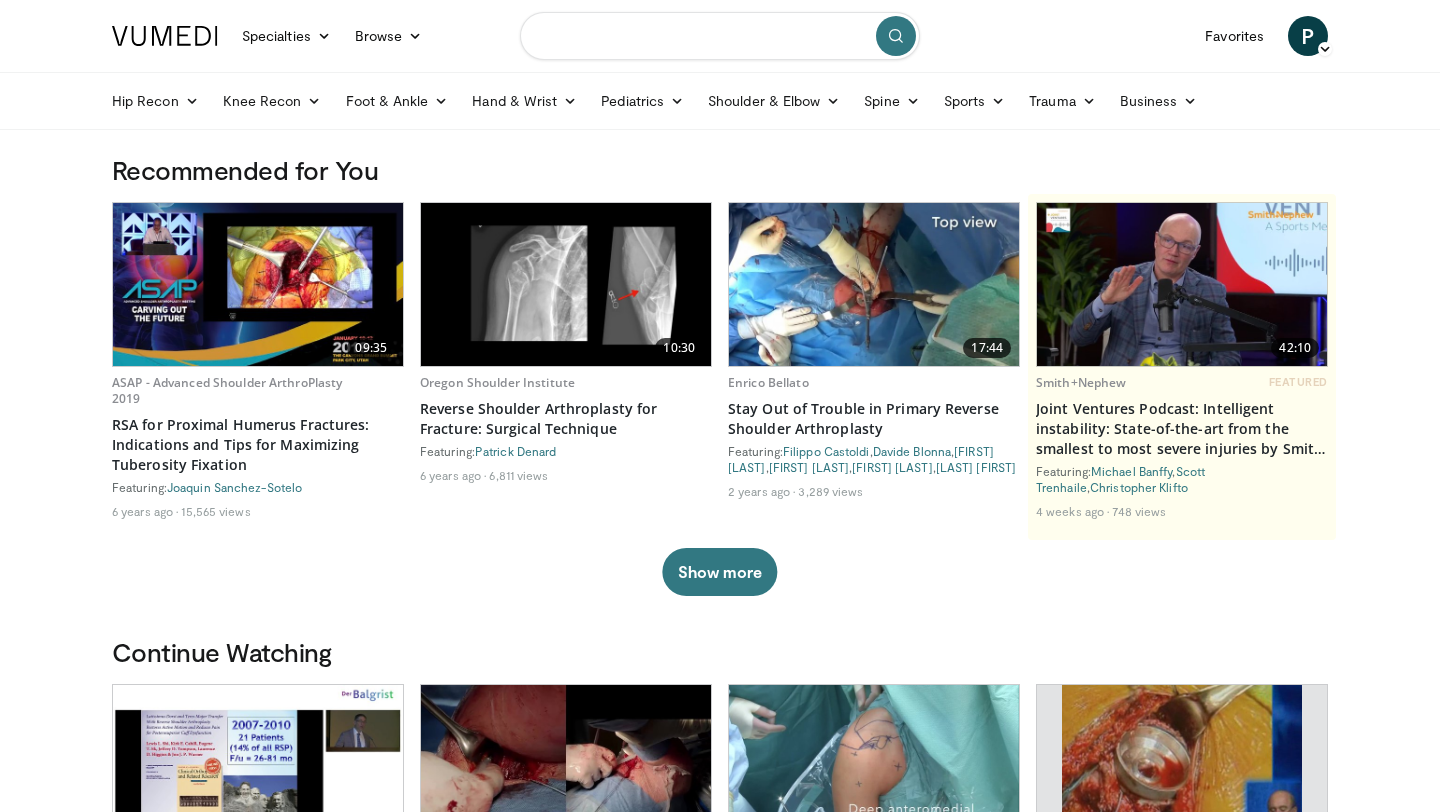 click at bounding box center (720, 36) 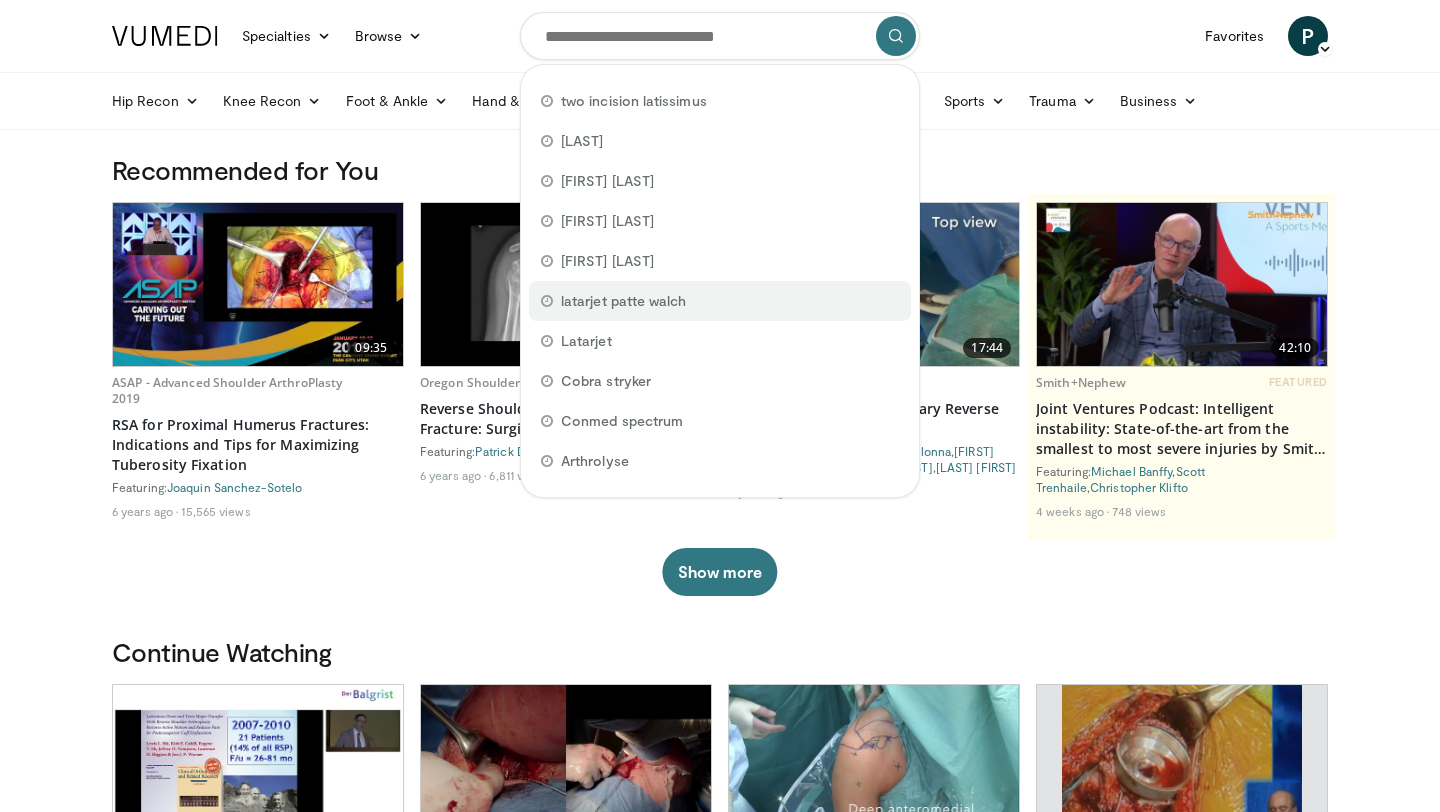 click on "latarjet patte walch" at bounding box center [720, 301] 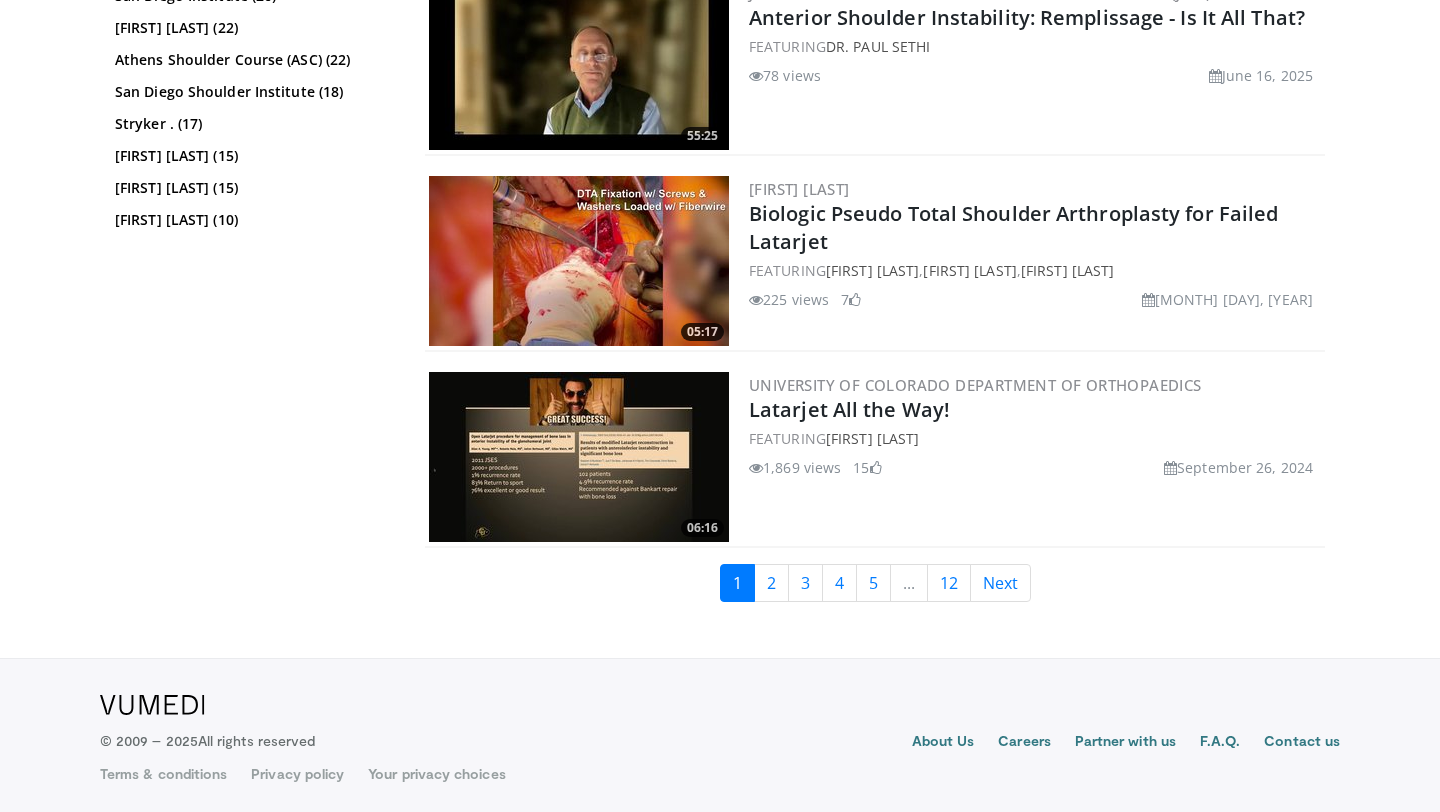 scroll, scrollTop: 4758, scrollLeft: 0, axis: vertical 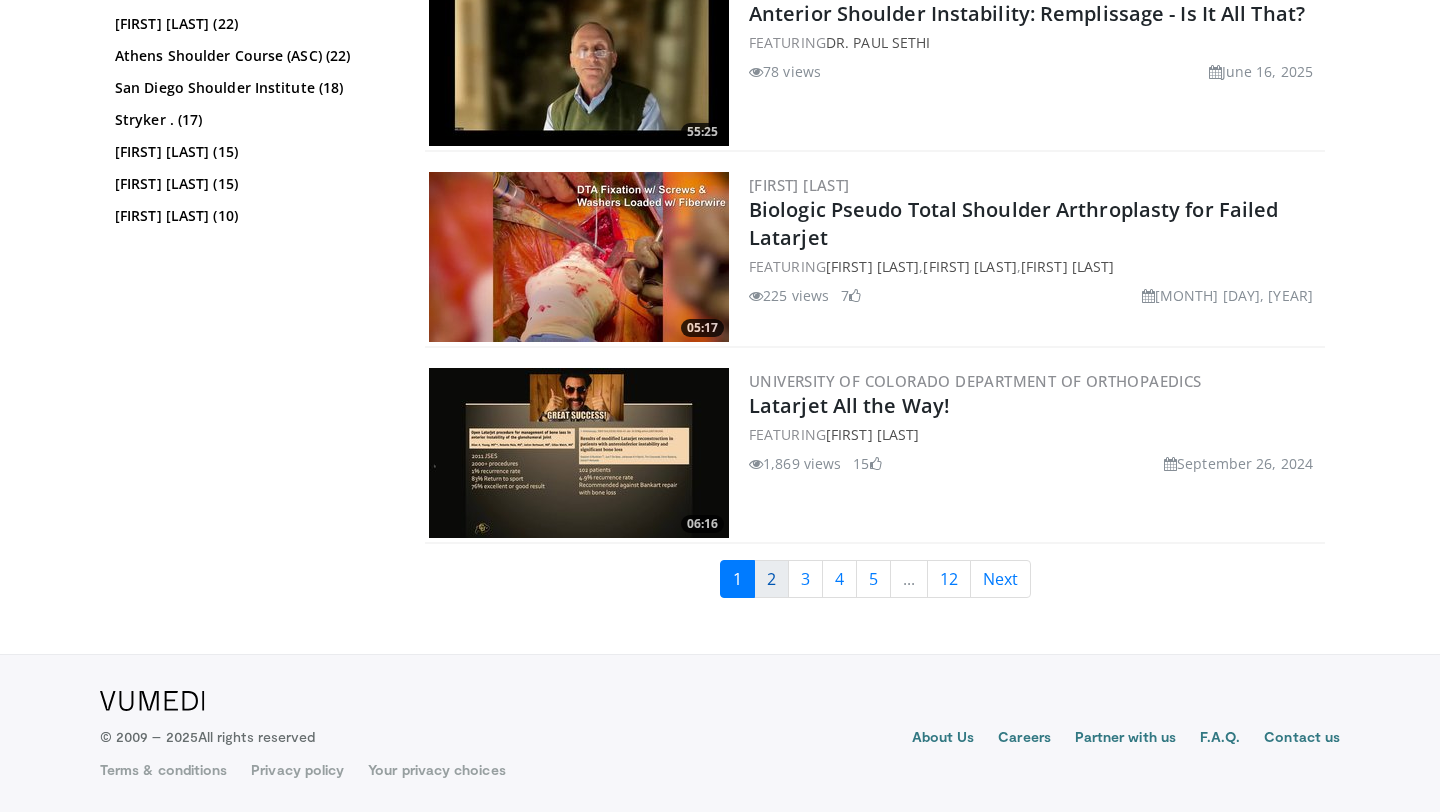 click on "2" at bounding box center [771, 579] 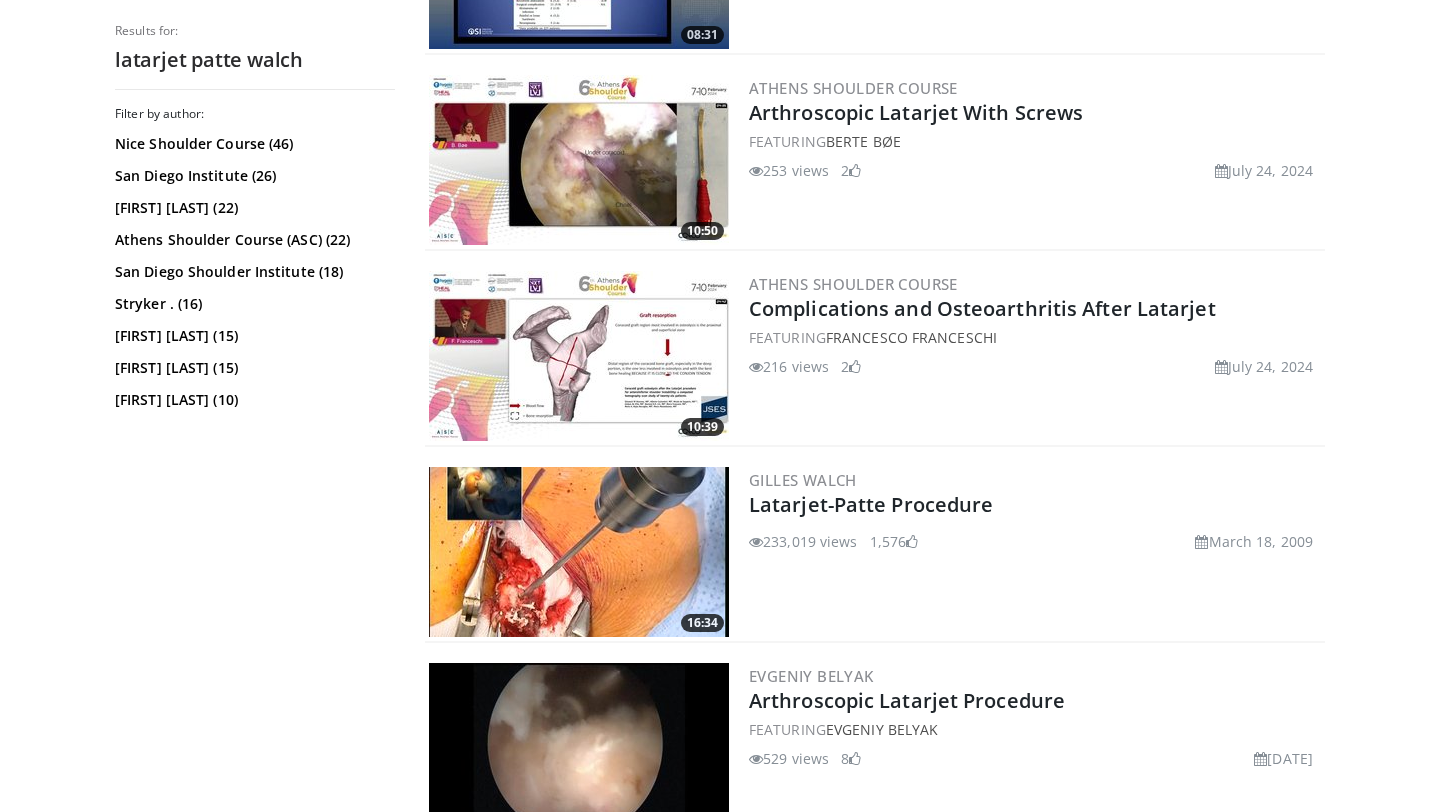 scroll, scrollTop: 1329, scrollLeft: 0, axis: vertical 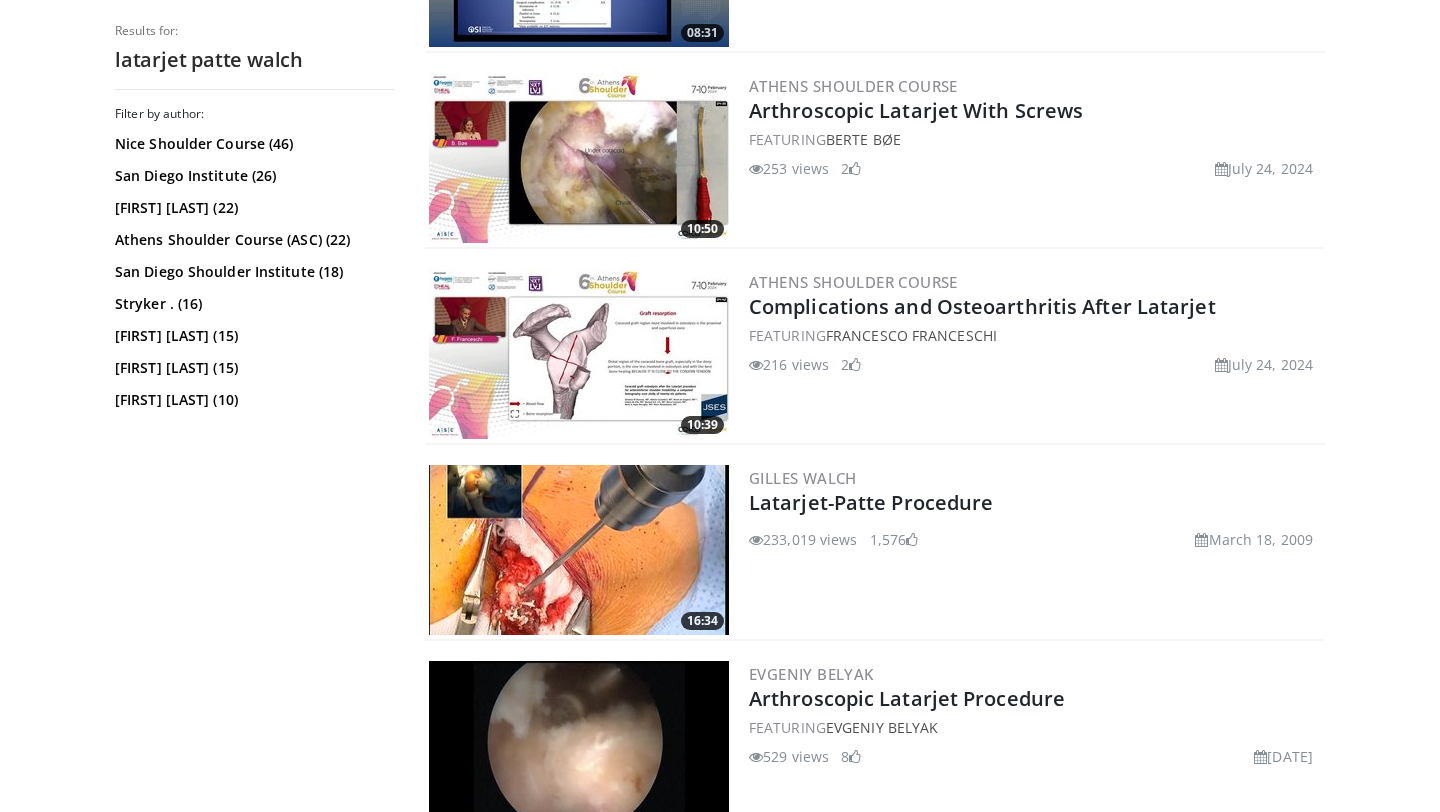 click at bounding box center (579, 550) 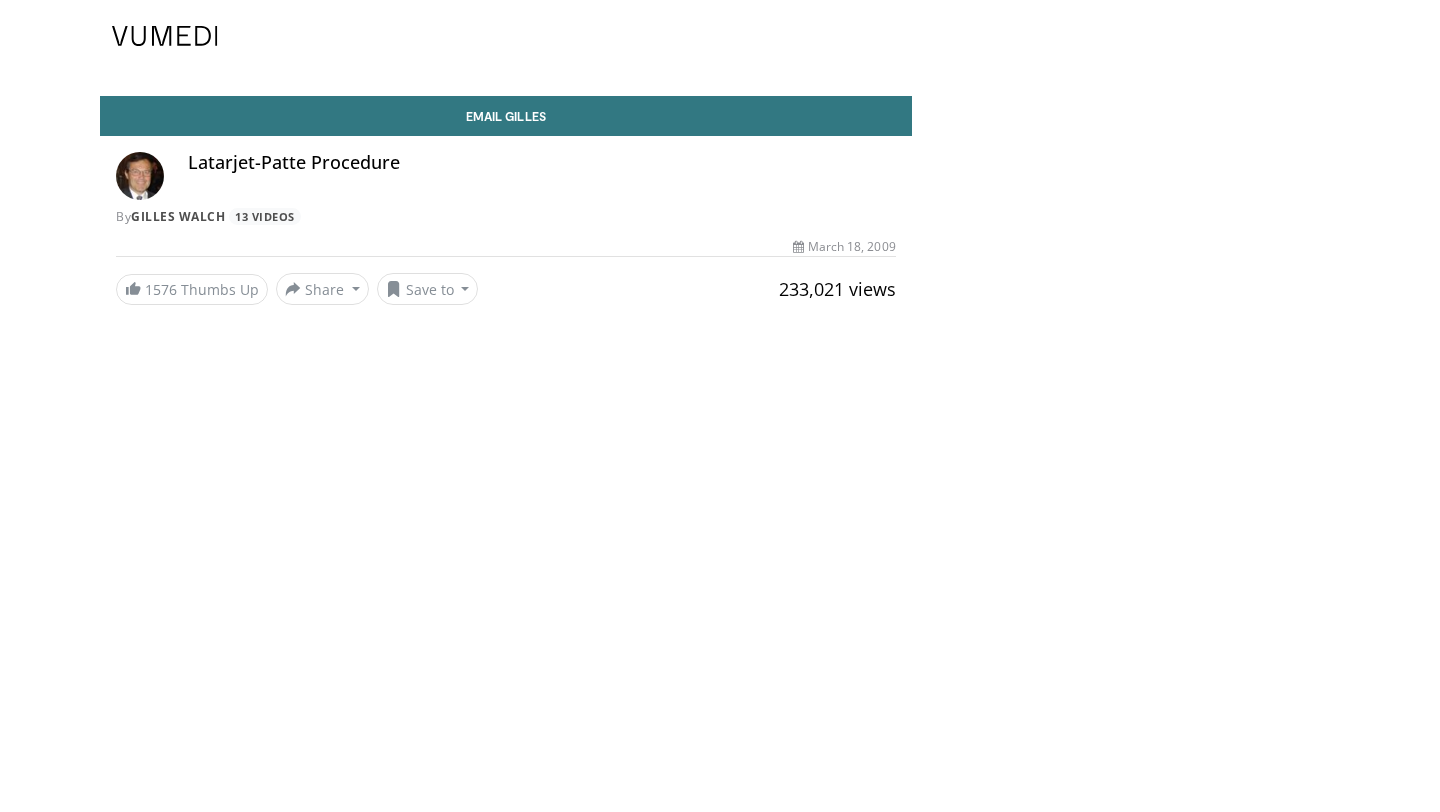 scroll, scrollTop: 0, scrollLeft: 0, axis: both 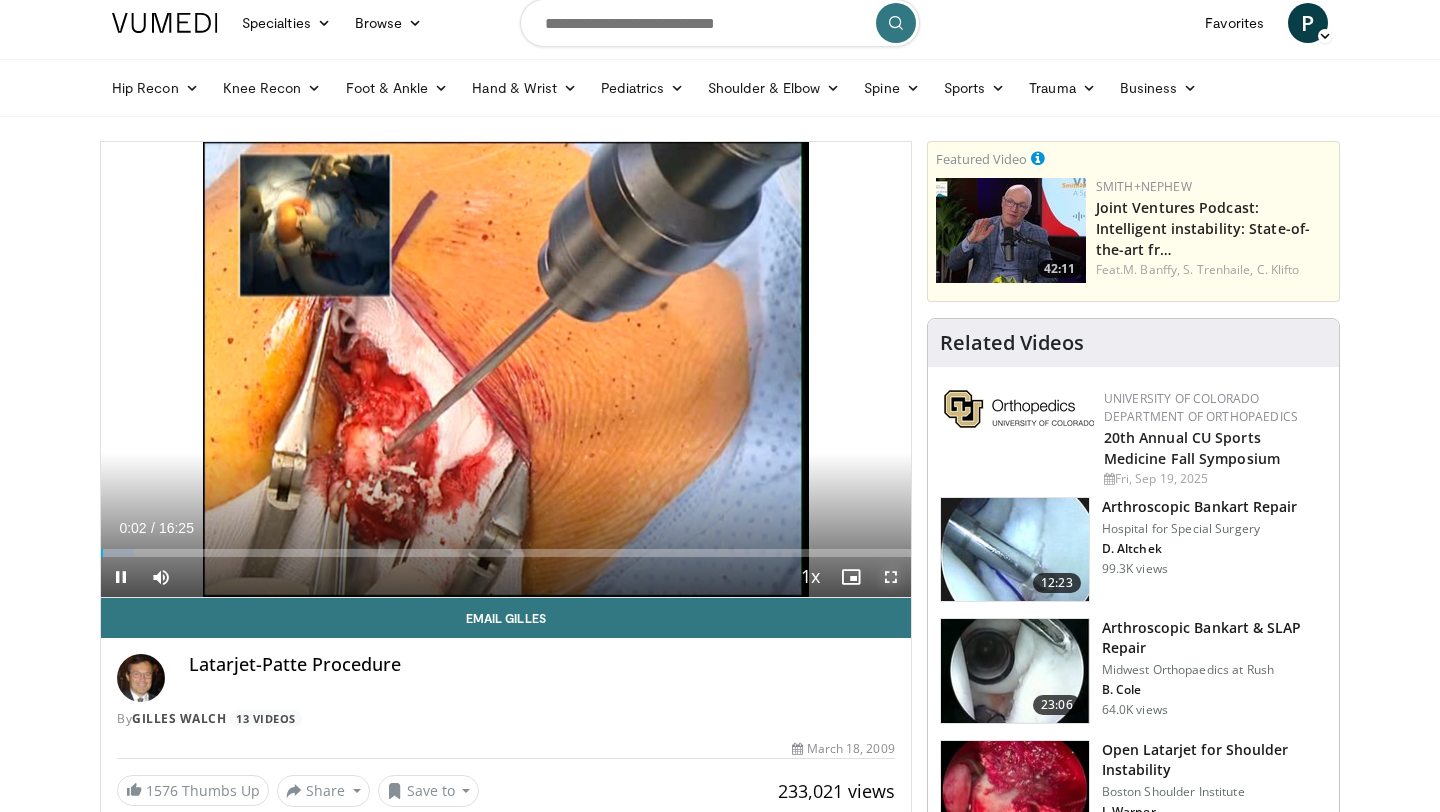 click at bounding box center [891, 577] 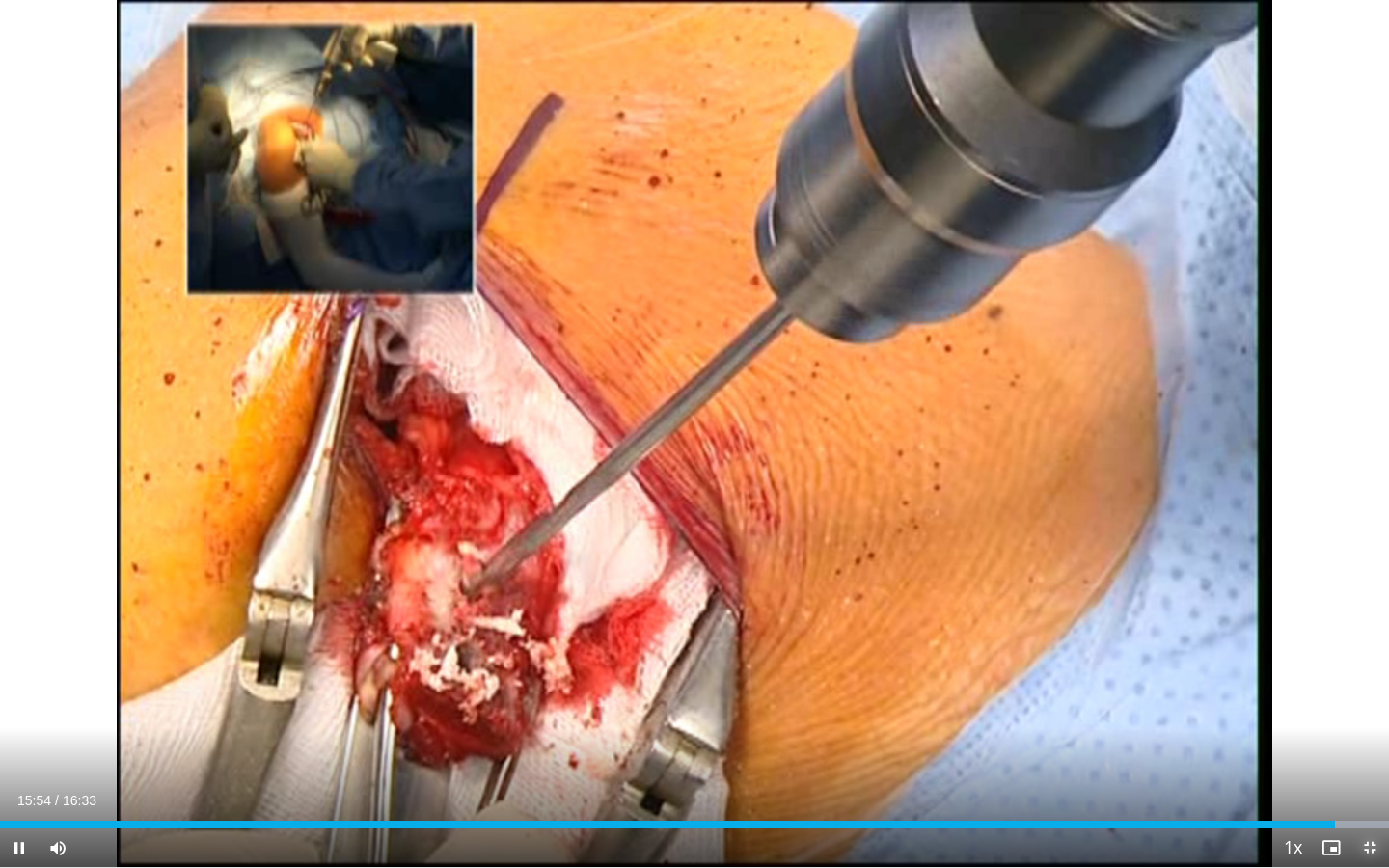click at bounding box center (1370, 848) 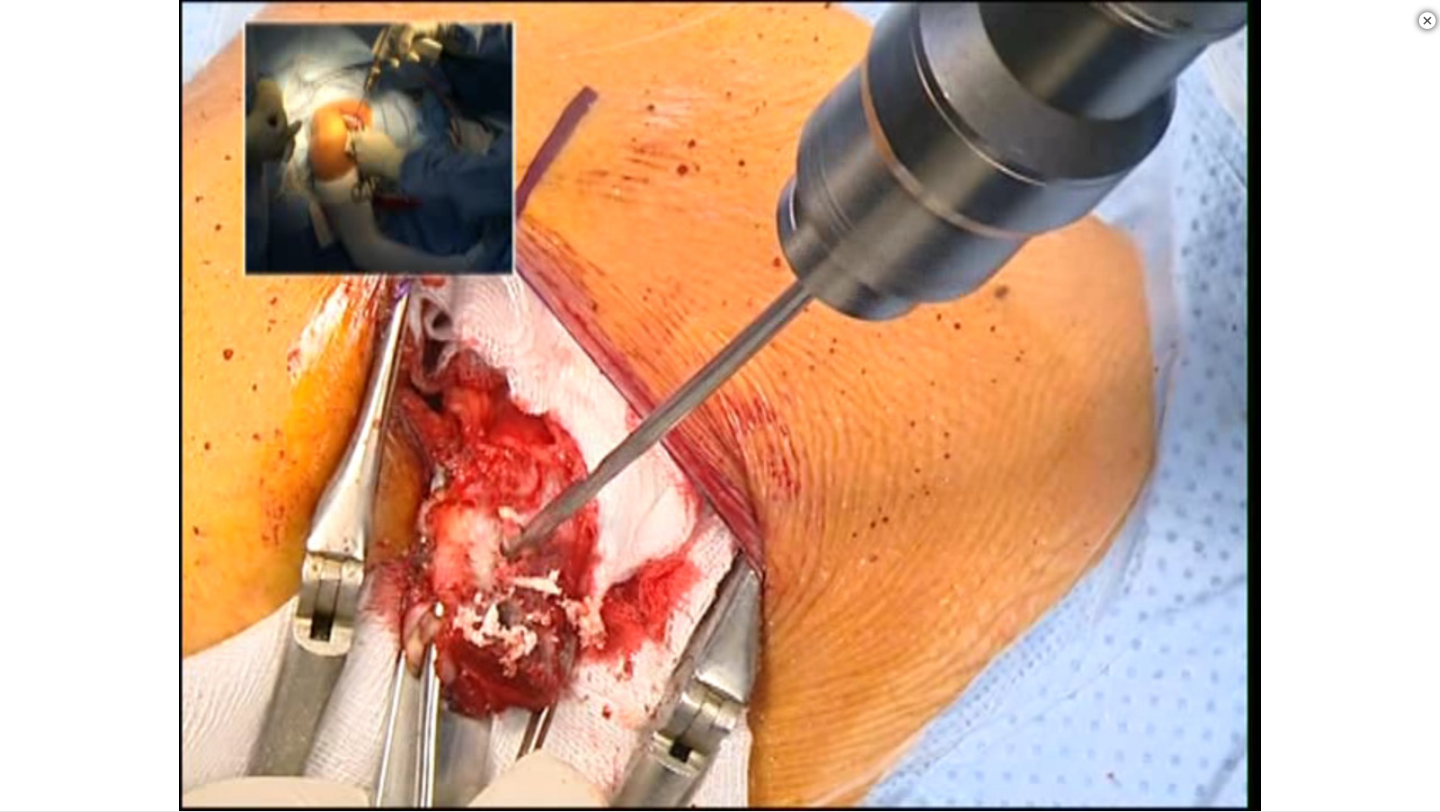scroll, scrollTop: 2055, scrollLeft: 0, axis: vertical 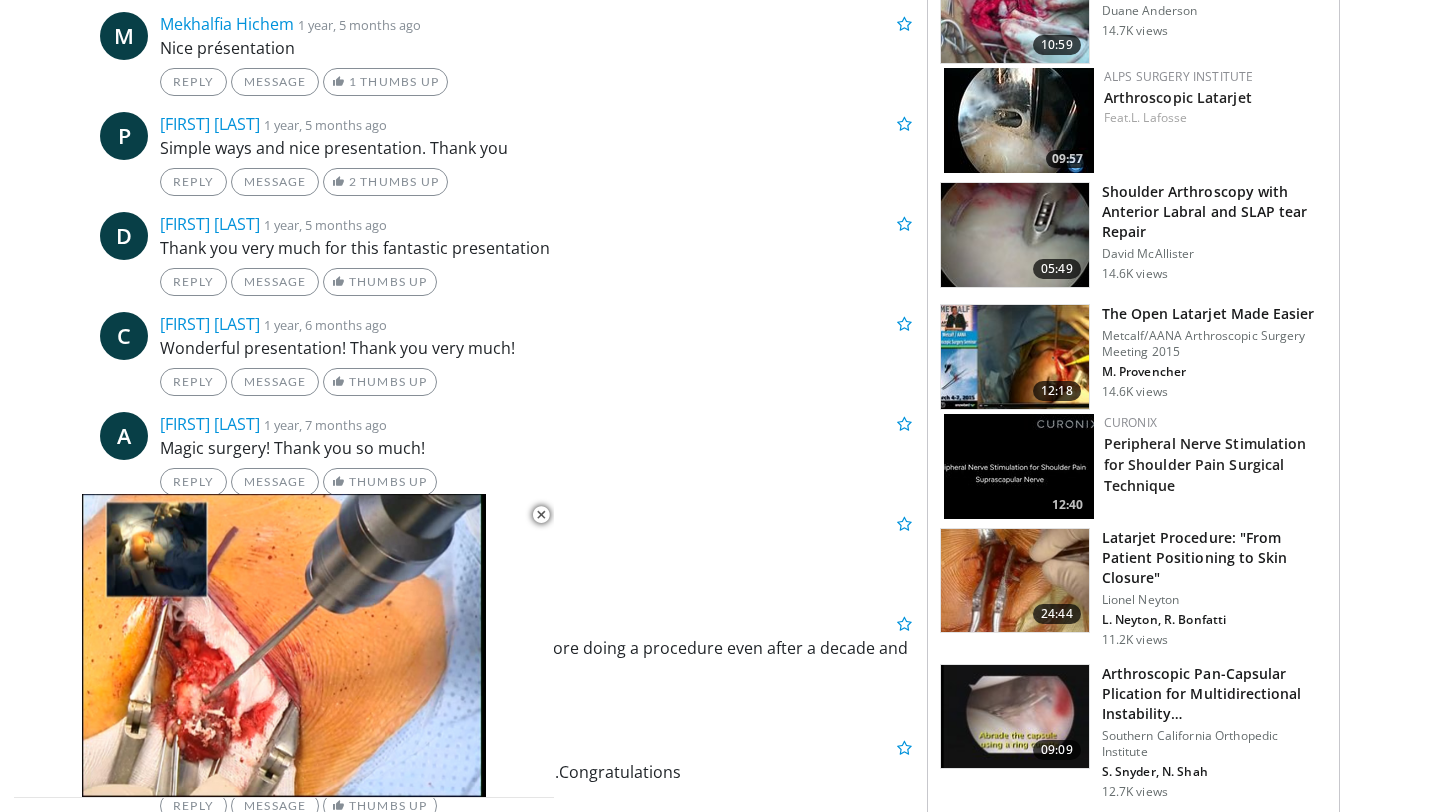 click at bounding box center (1015, 581) 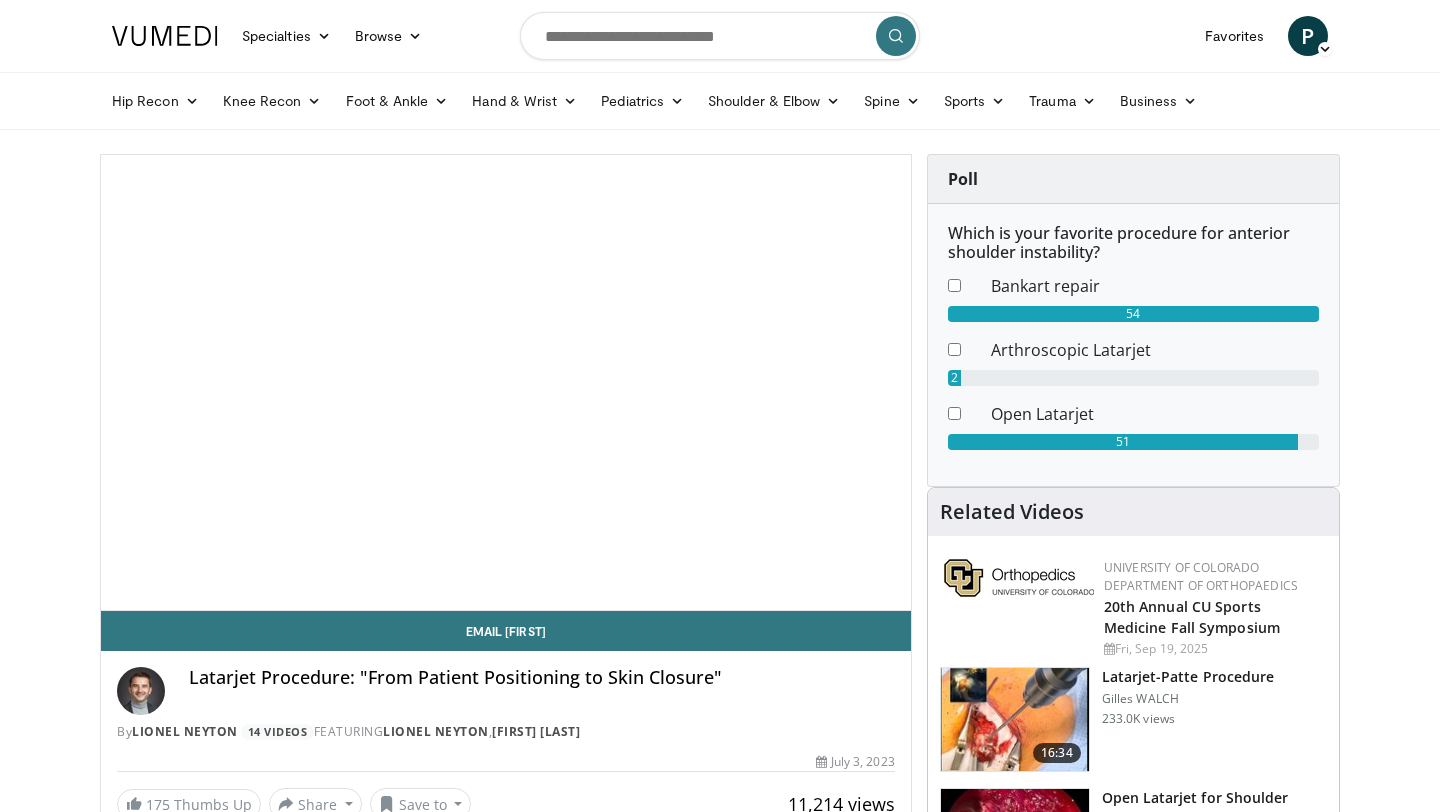 scroll, scrollTop: 0, scrollLeft: 0, axis: both 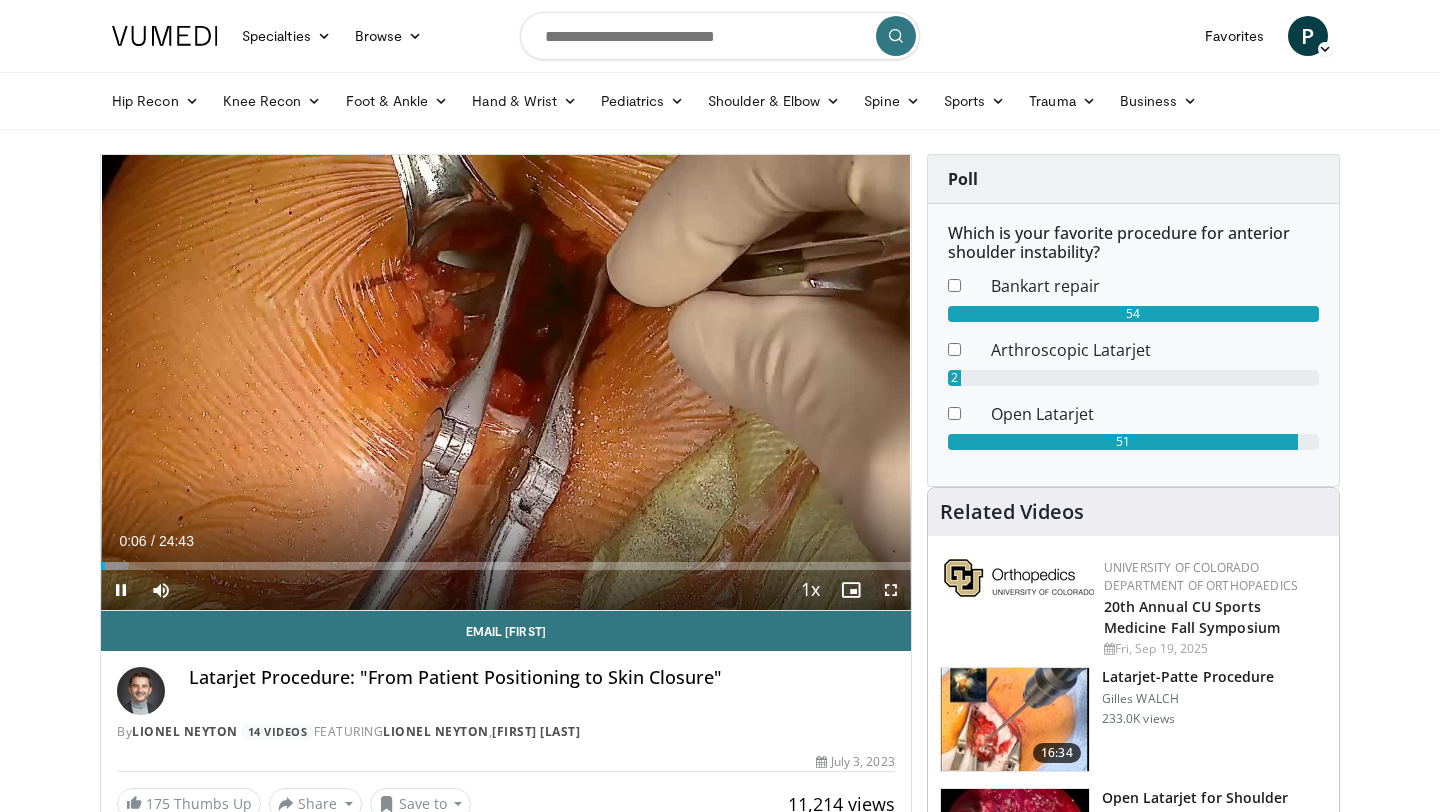 click at bounding box center [891, 590] 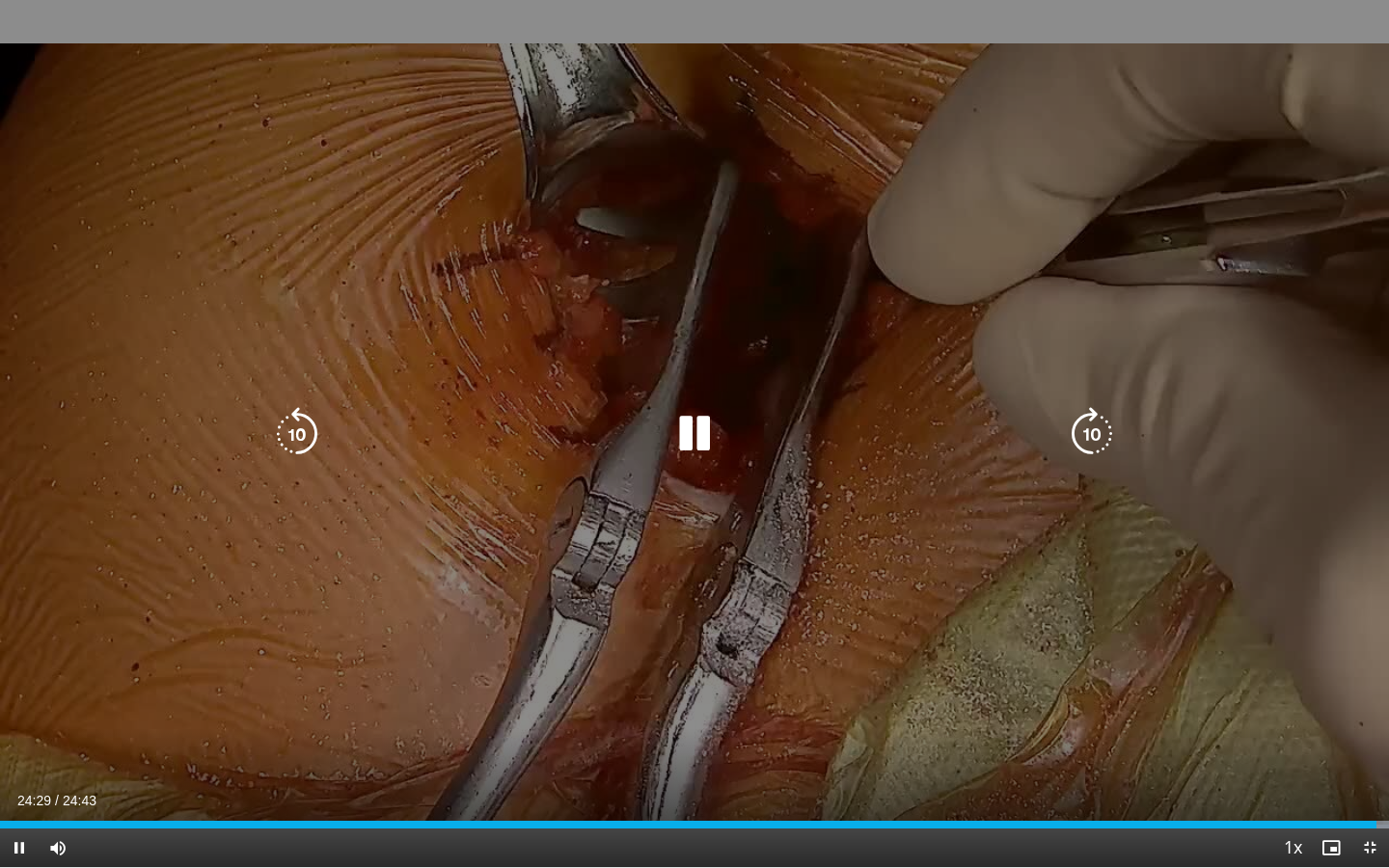 click at bounding box center [694, 434] 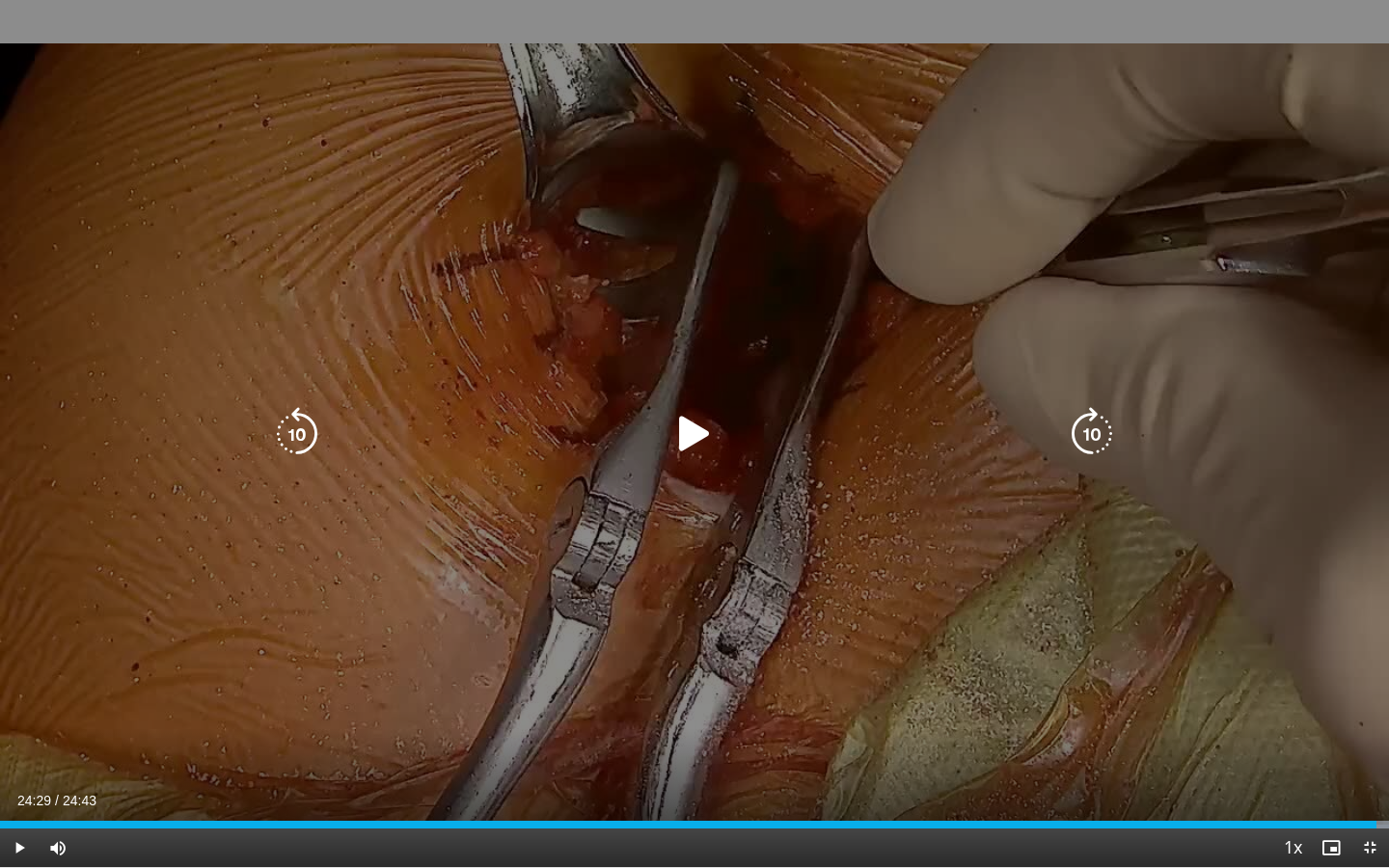 click at bounding box center (694, 434) 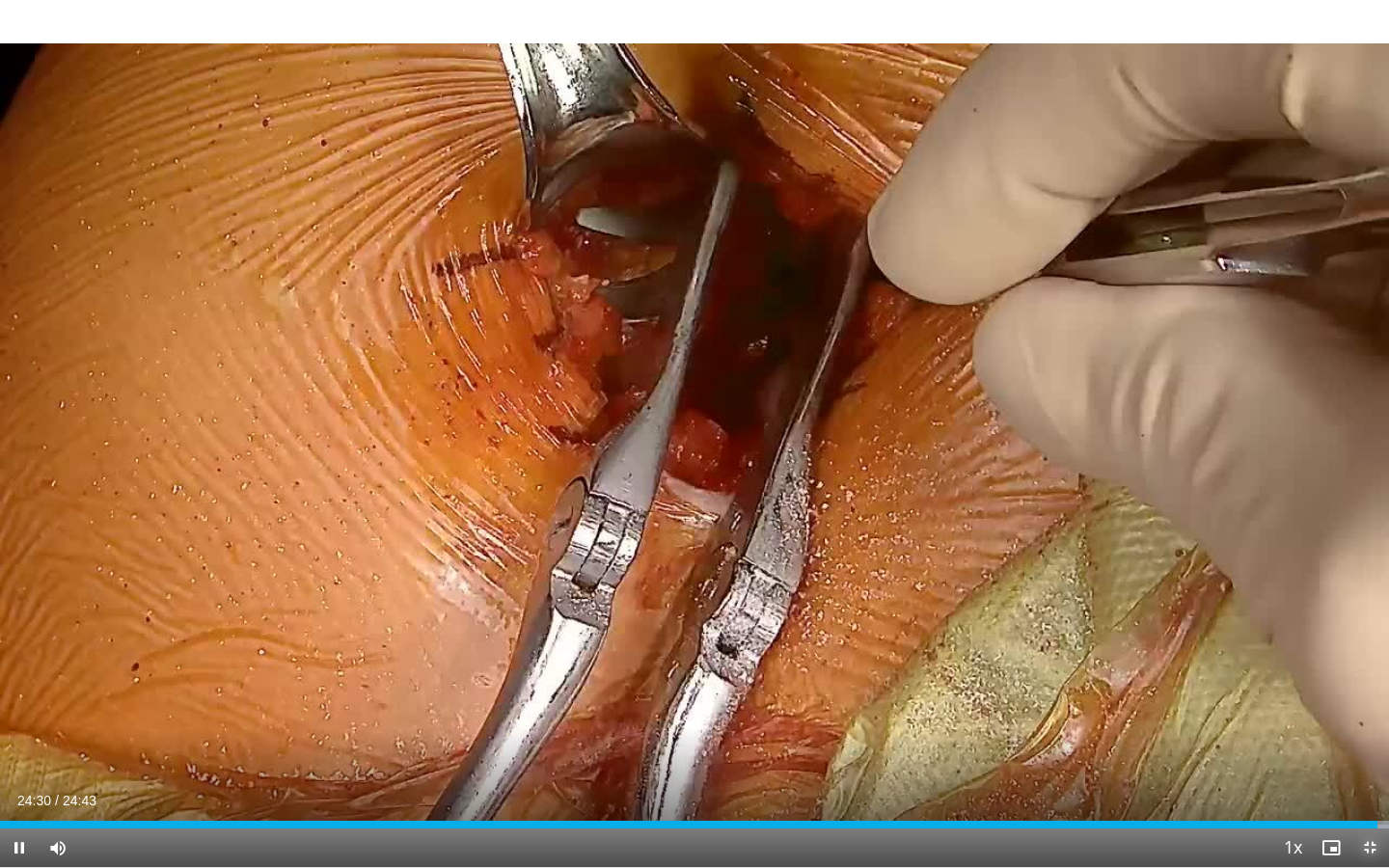 click at bounding box center [1370, 848] 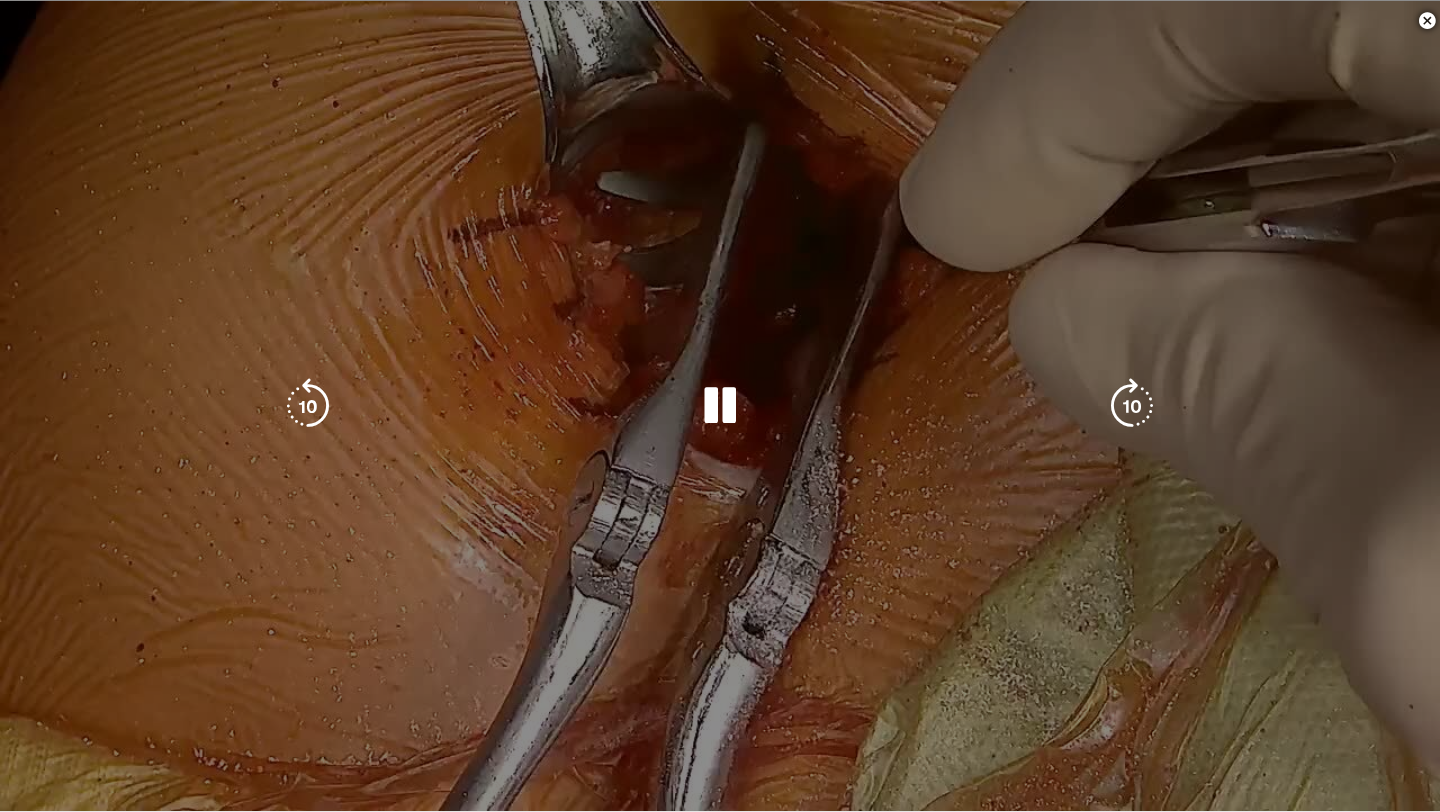 scroll, scrollTop: 572, scrollLeft: 0, axis: vertical 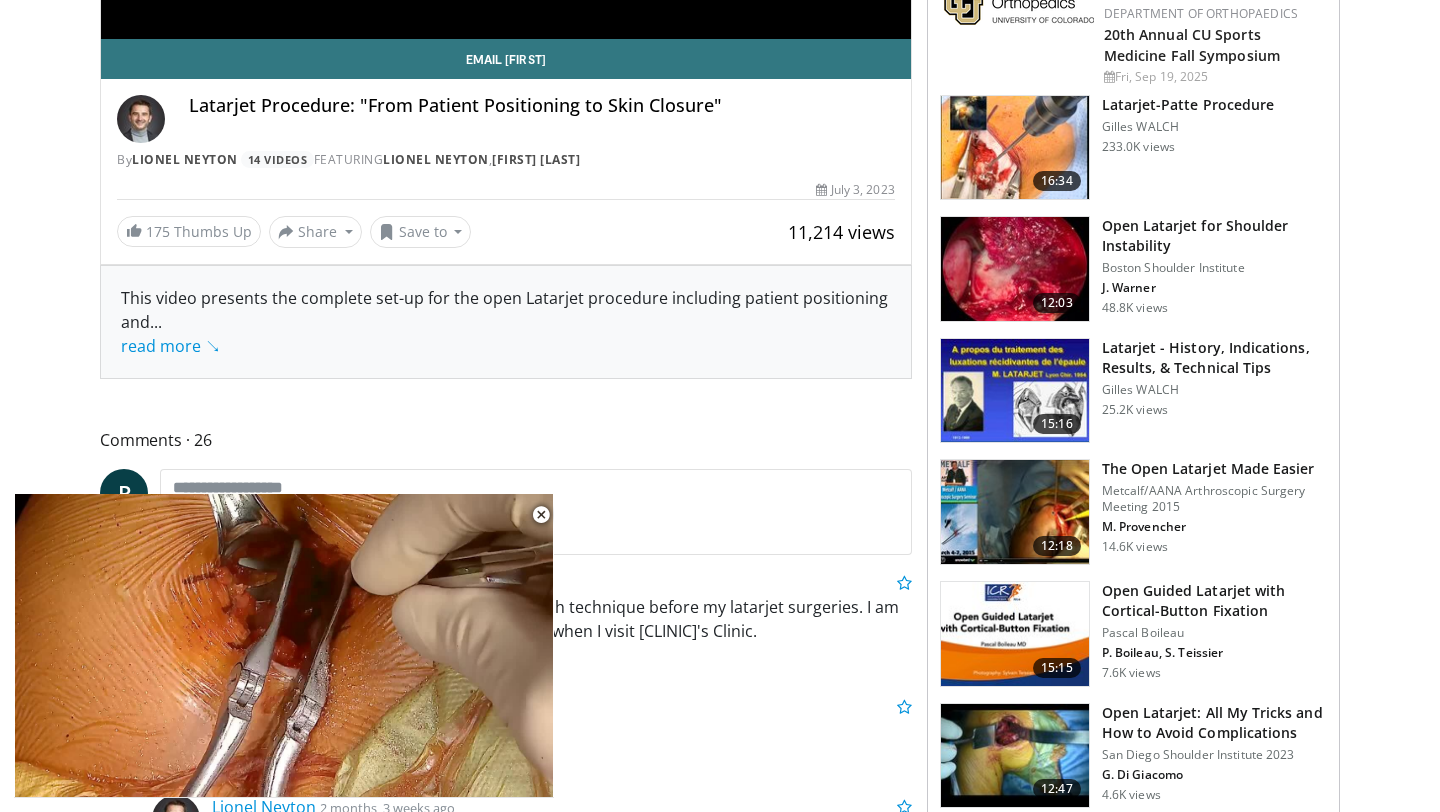 click at bounding box center (1015, 634) 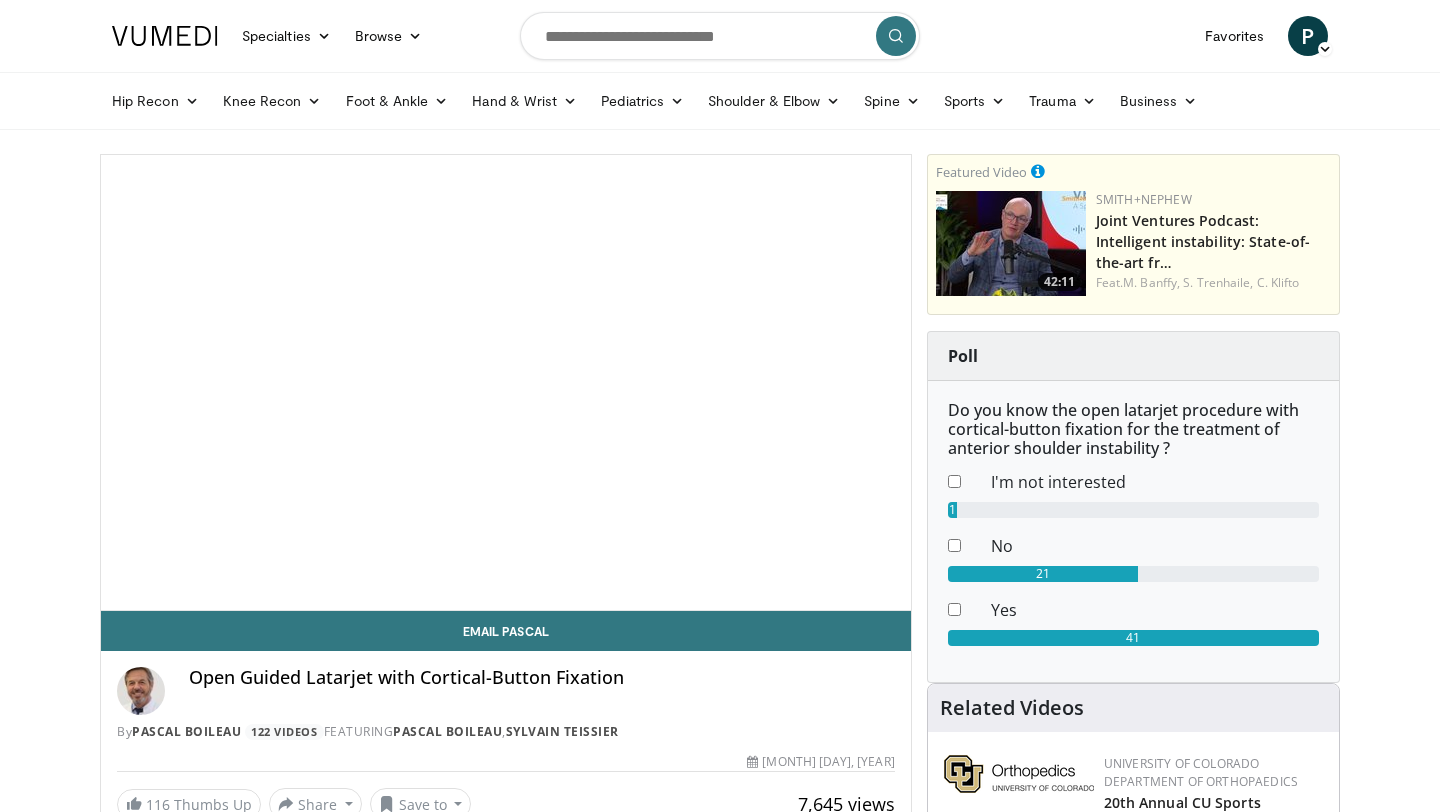 scroll, scrollTop: 0, scrollLeft: 0, axis: both 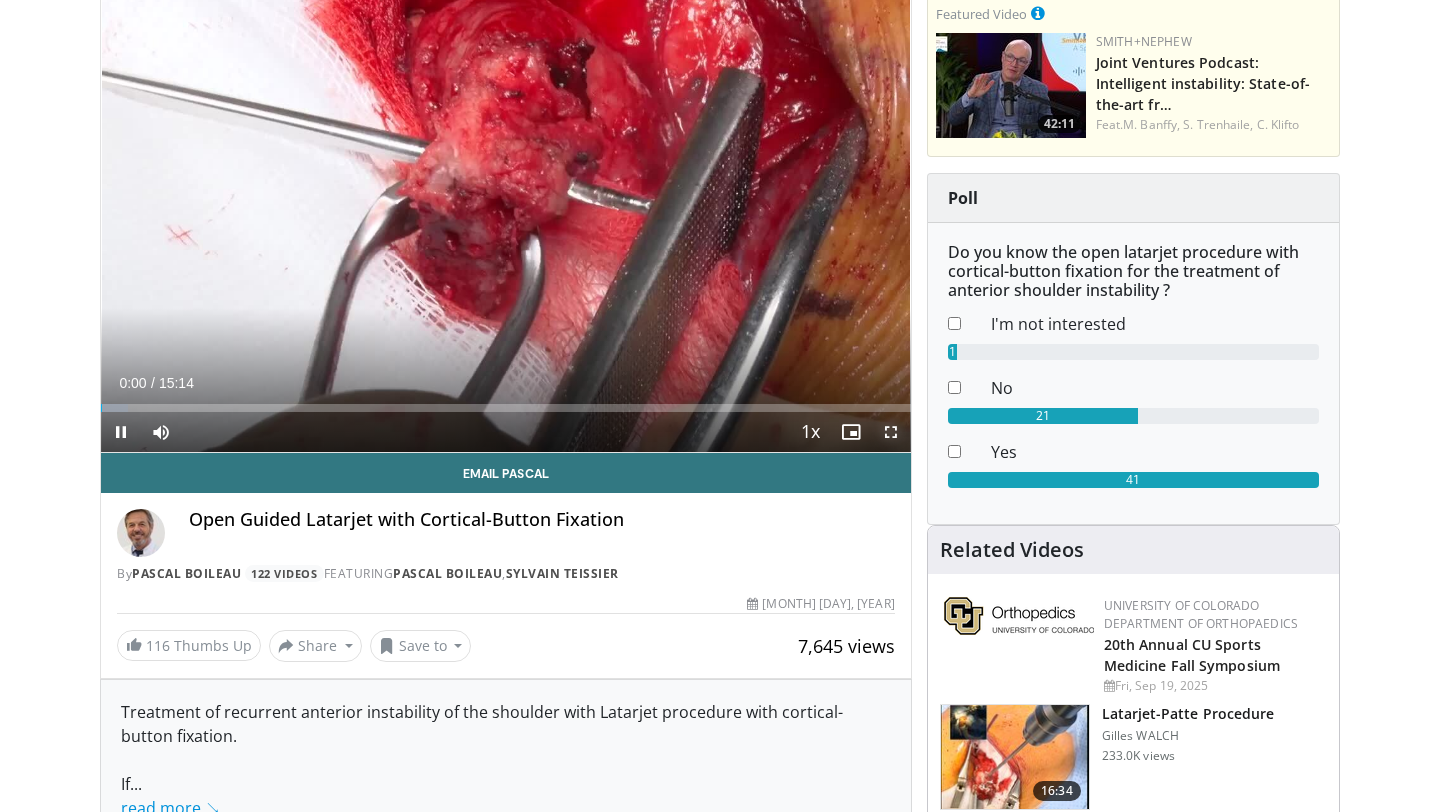 click at bounding box center (891, 432) 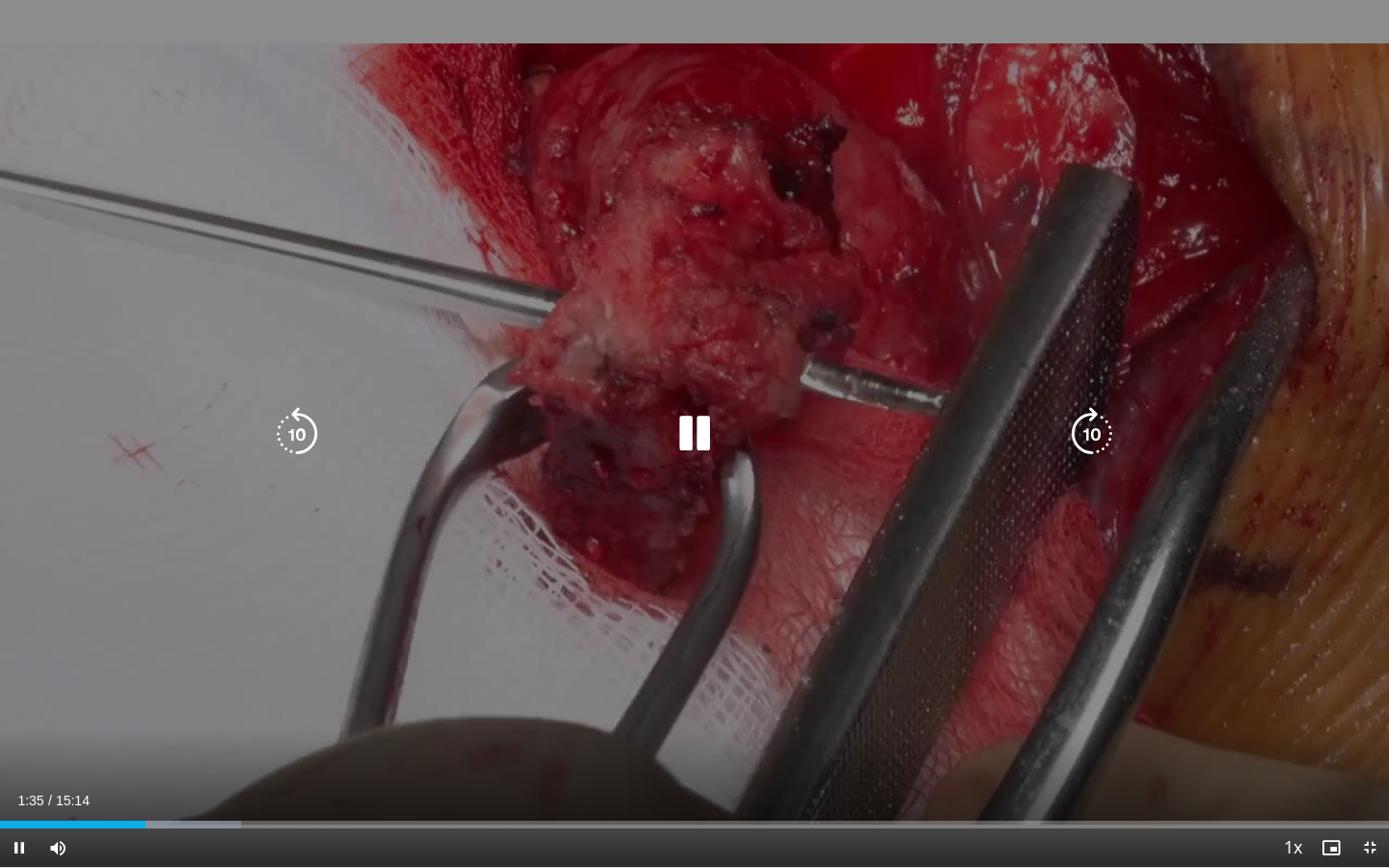 click on "10 seconds
Tap to unmute" at bounding box center [694, 433] 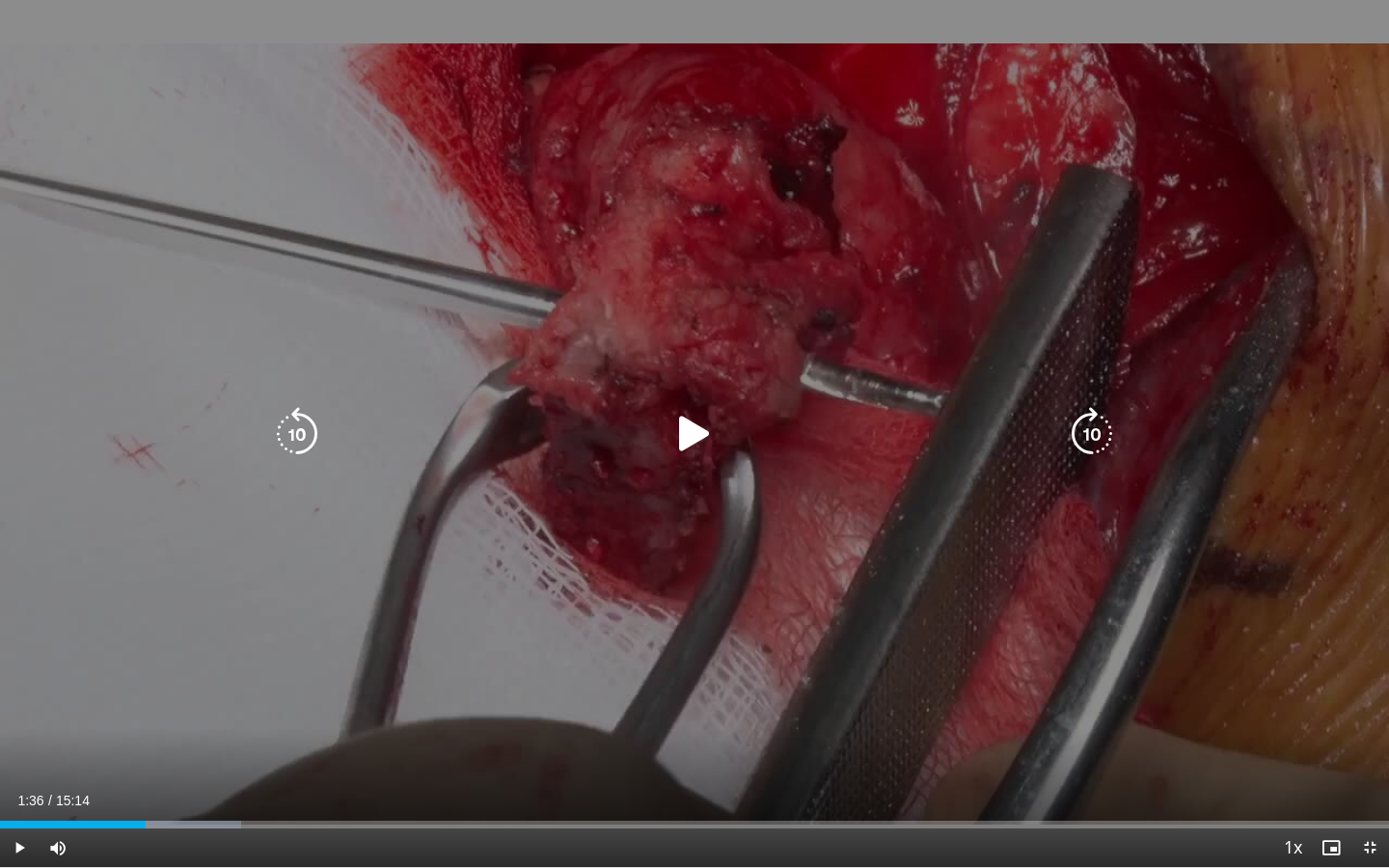 click at bounding box center (694, 434) 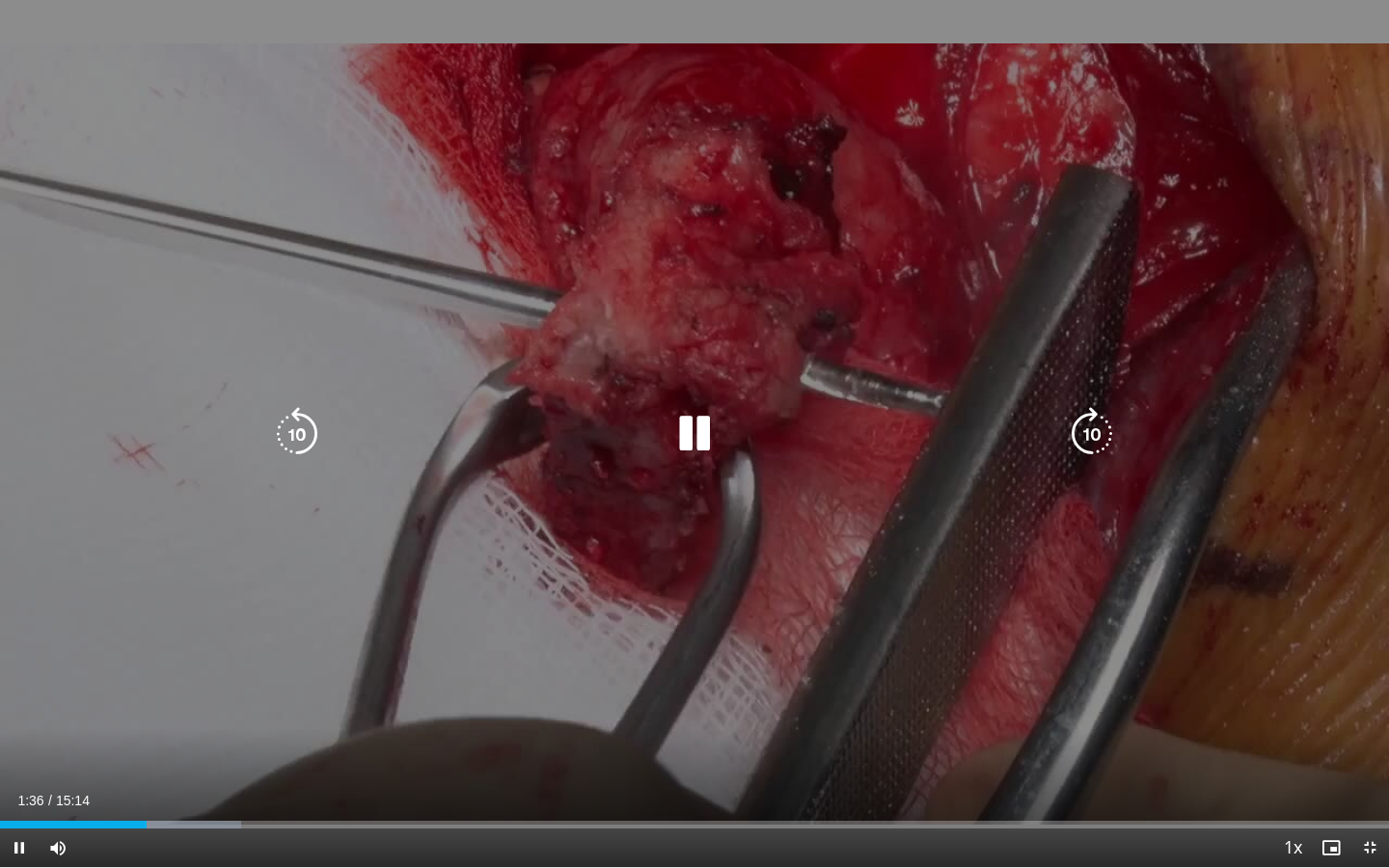 click at bounding box center (694, 434) 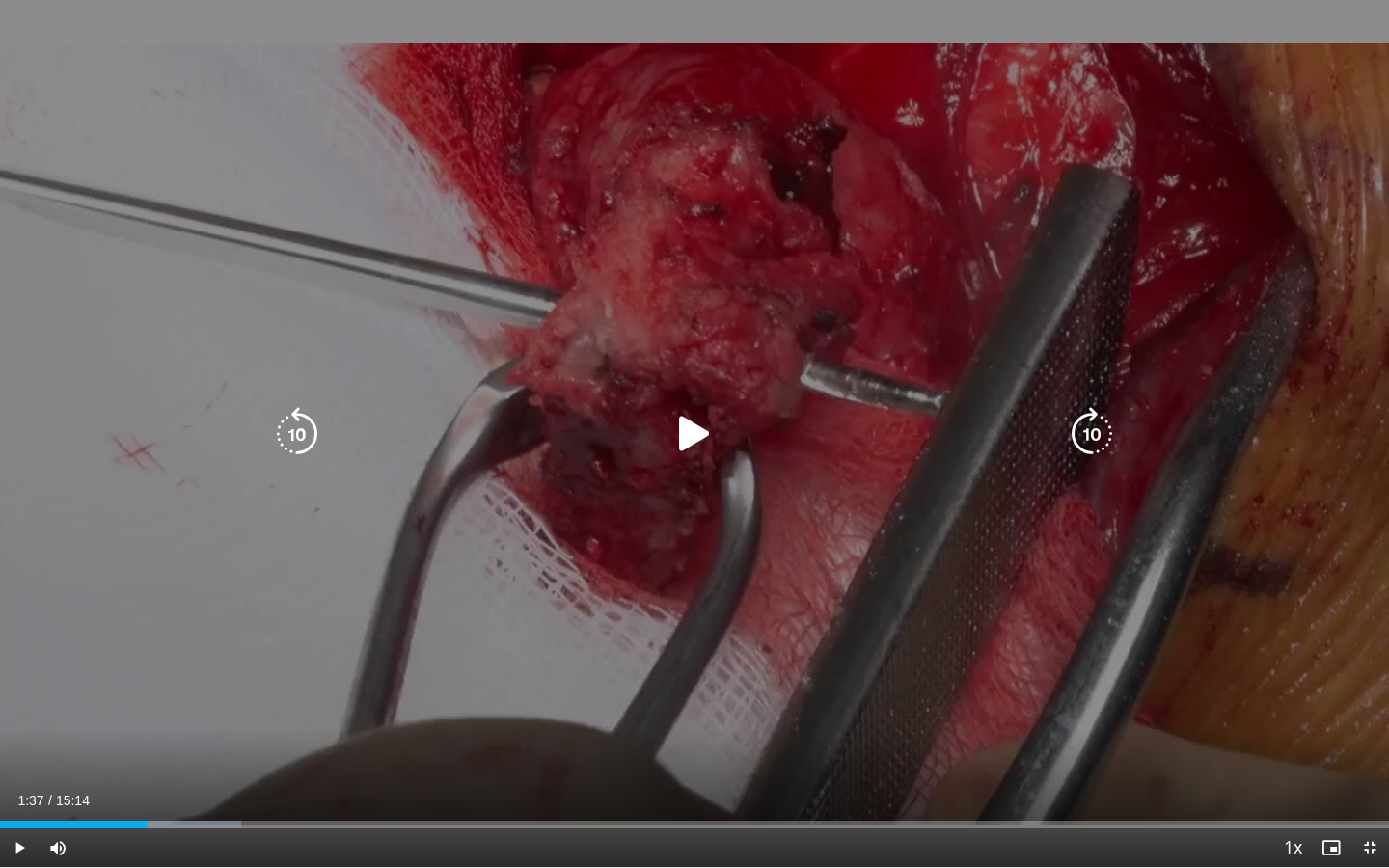click at bounding box center (694, 434) 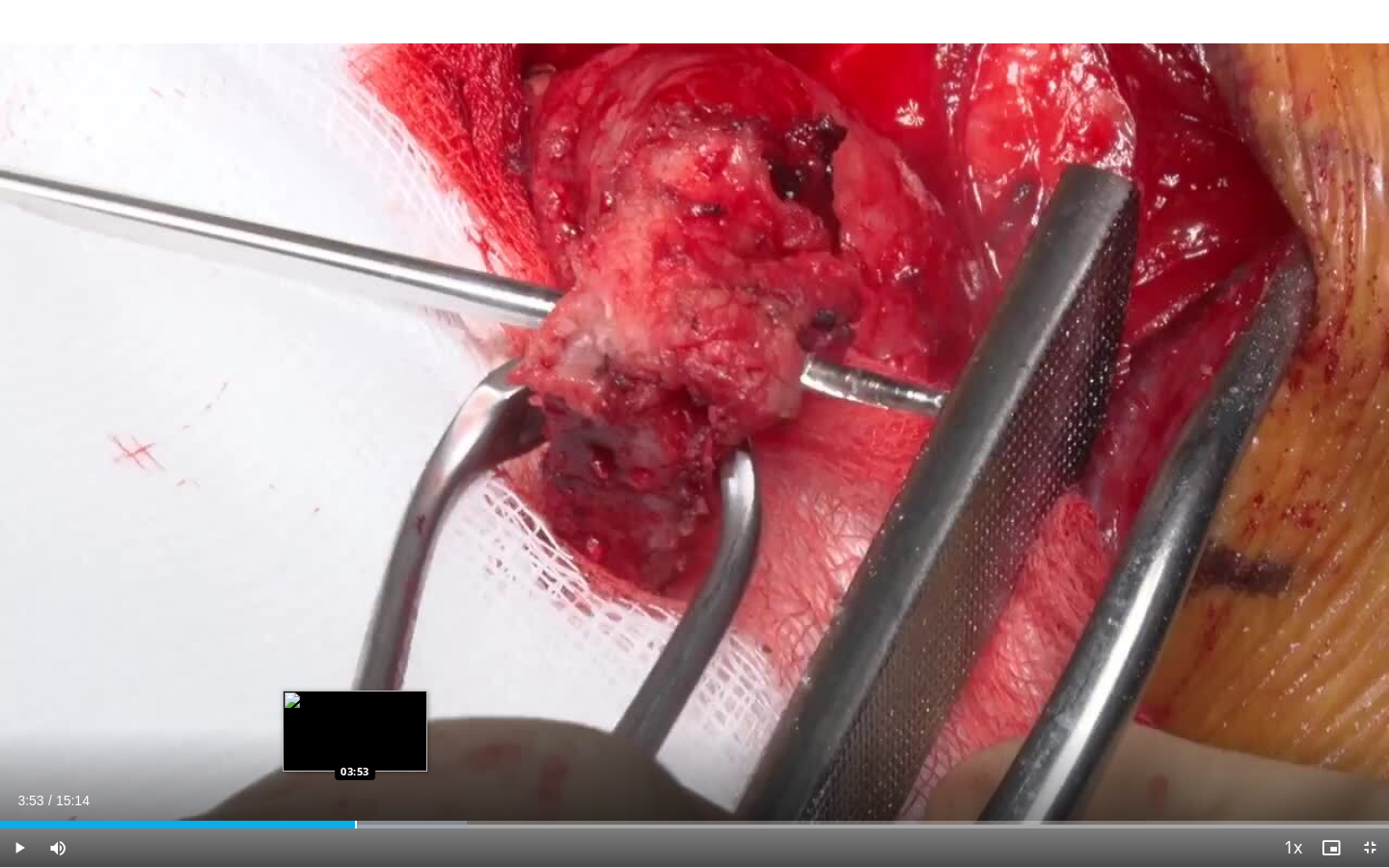 click at bounding box center (356, 825) 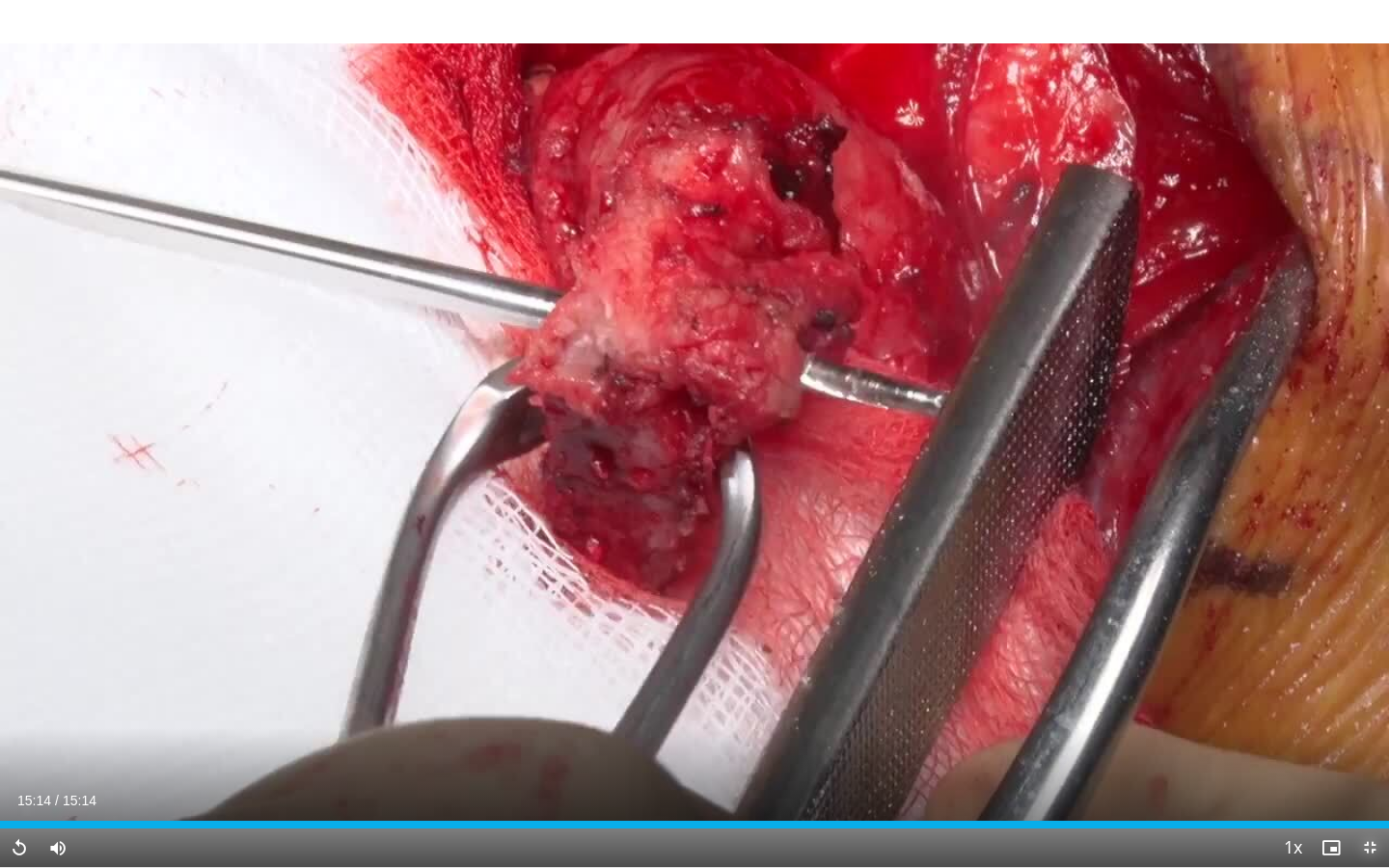 click at bounding box center [1370, 848] 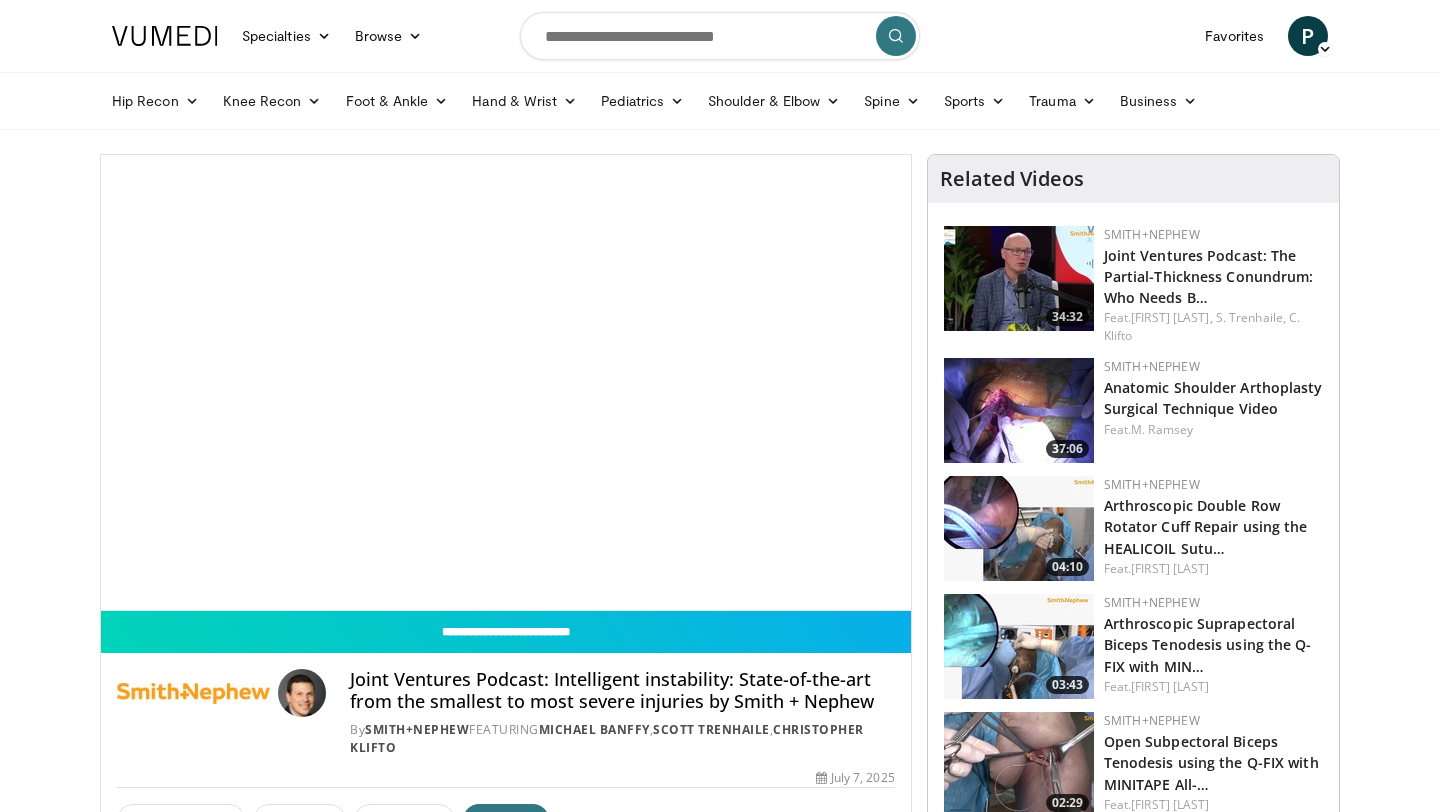 scroll, scrollTop: 0, scrollLeft: 0, axis: both 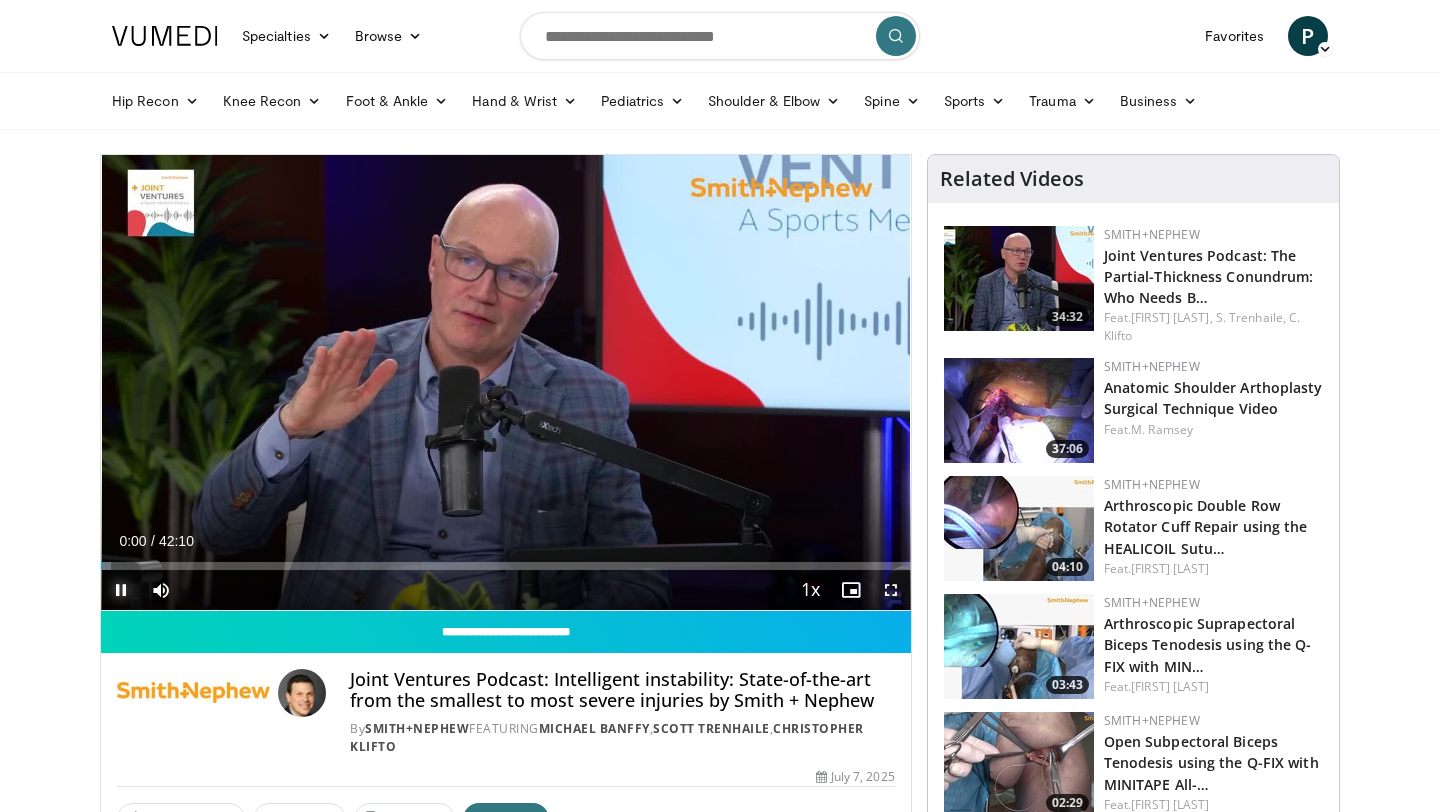 click at bounding box center [121, 590] 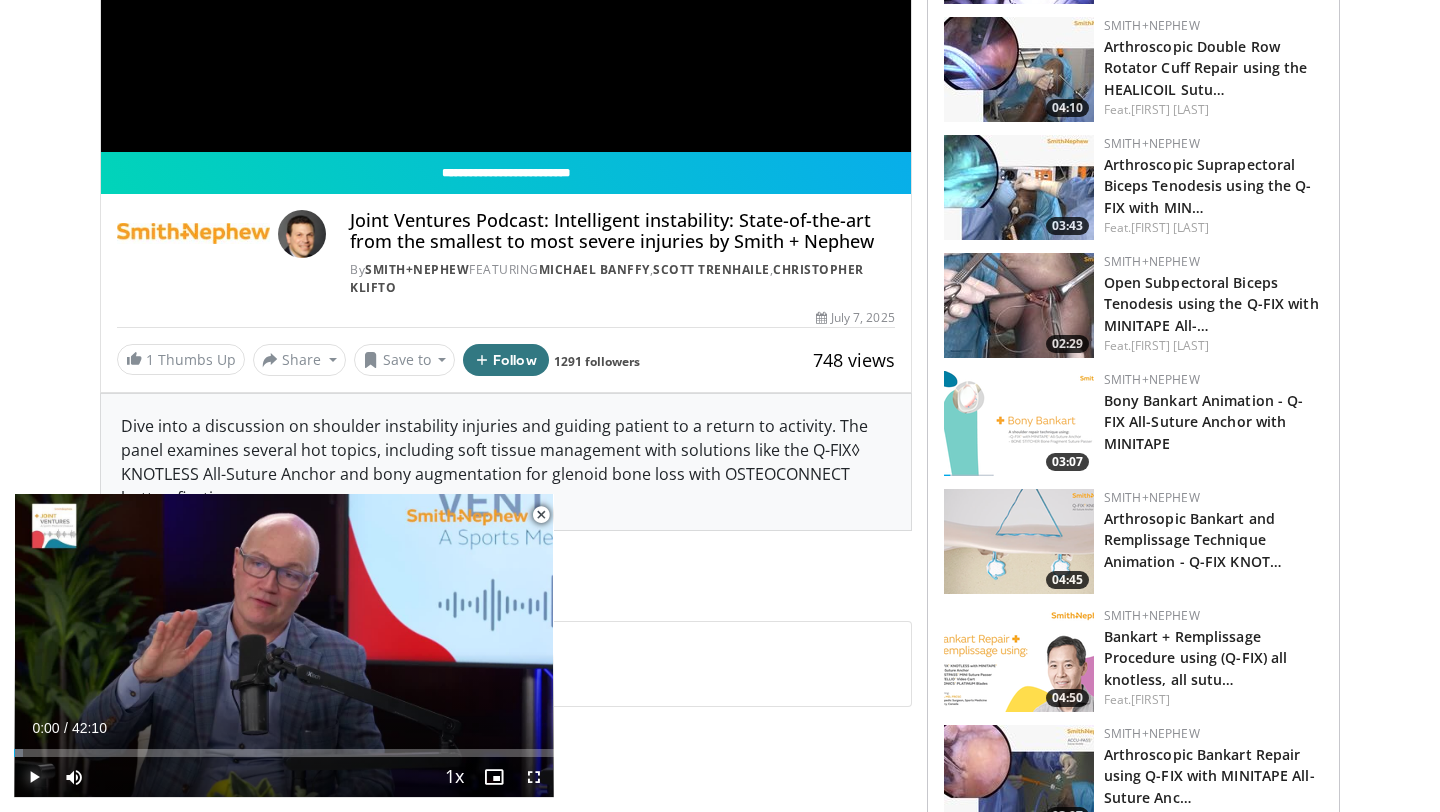 scroll, scrollTop: 460, scrollLeft: 0, axis: vertical 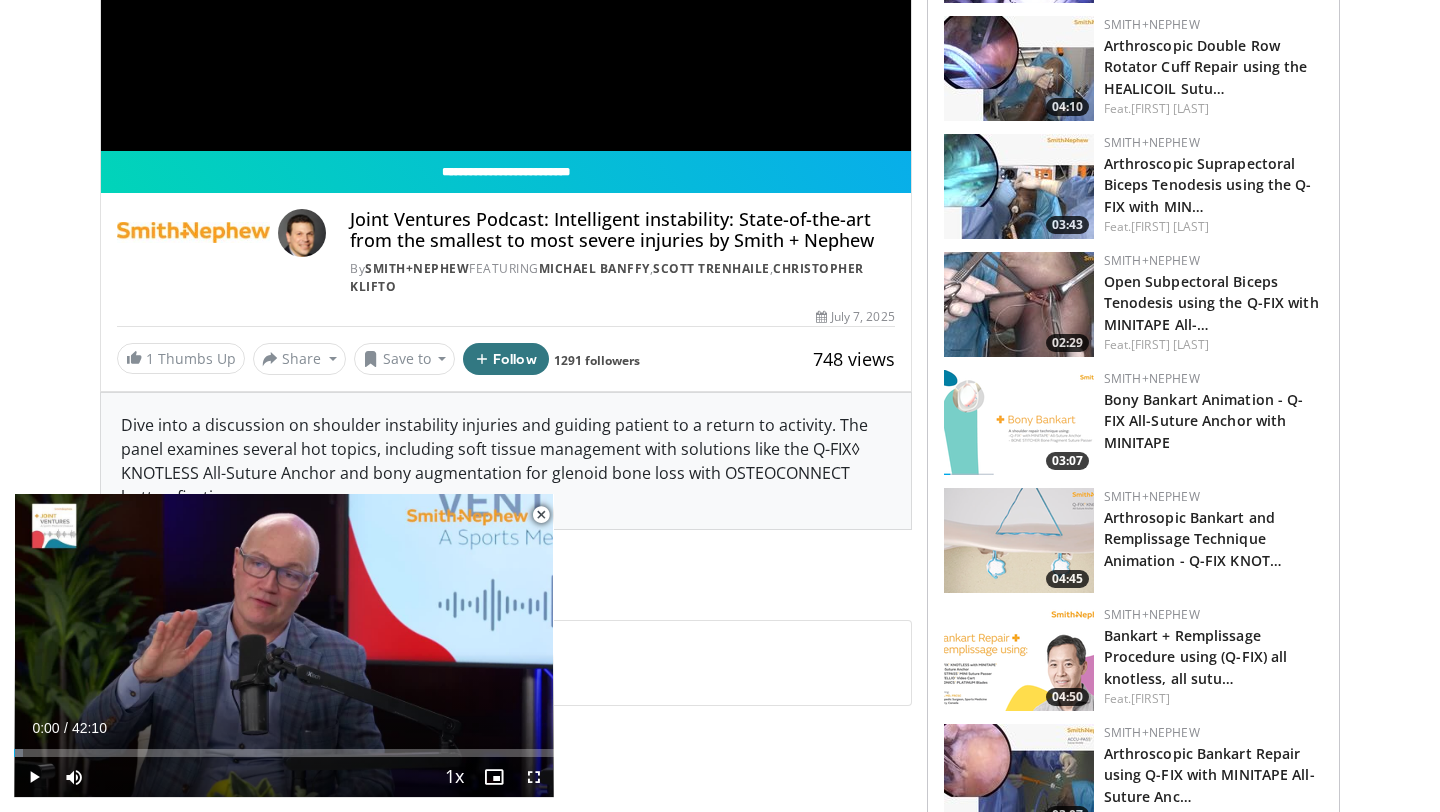 click at bounding box center [1019, 540] 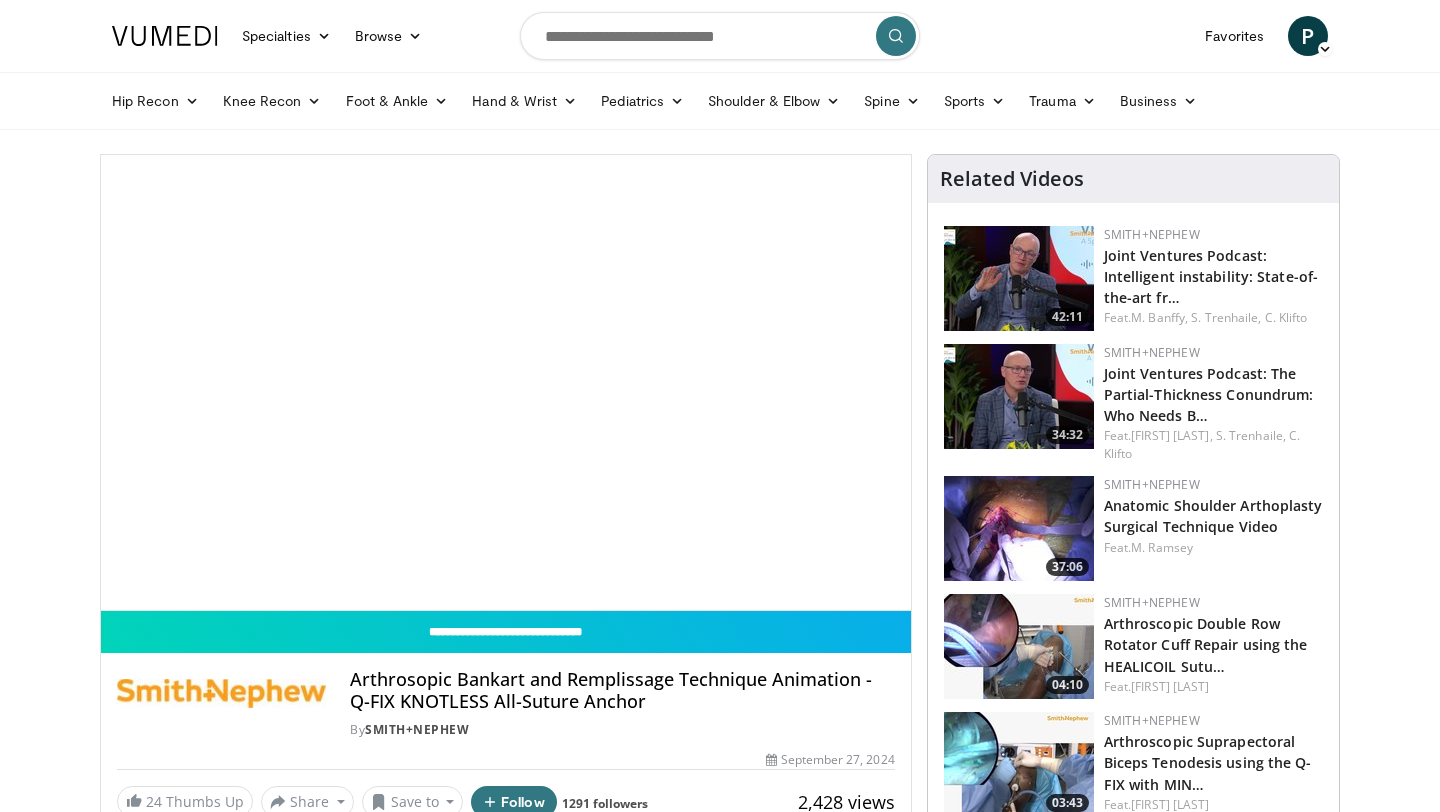 scroll, scrollTop: 0, scrollLeft: 0, axis: both 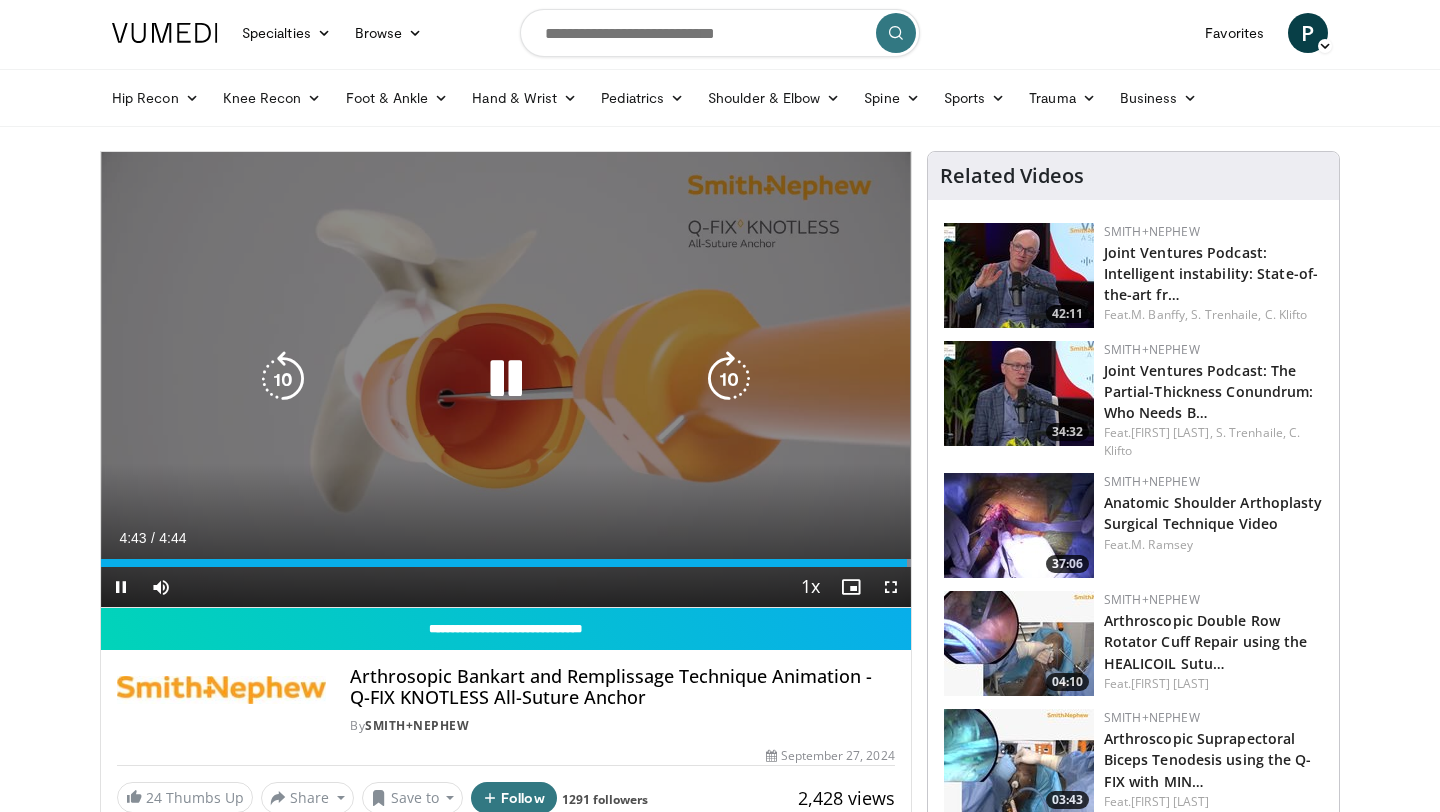 click at bounding box center (506, 379) 